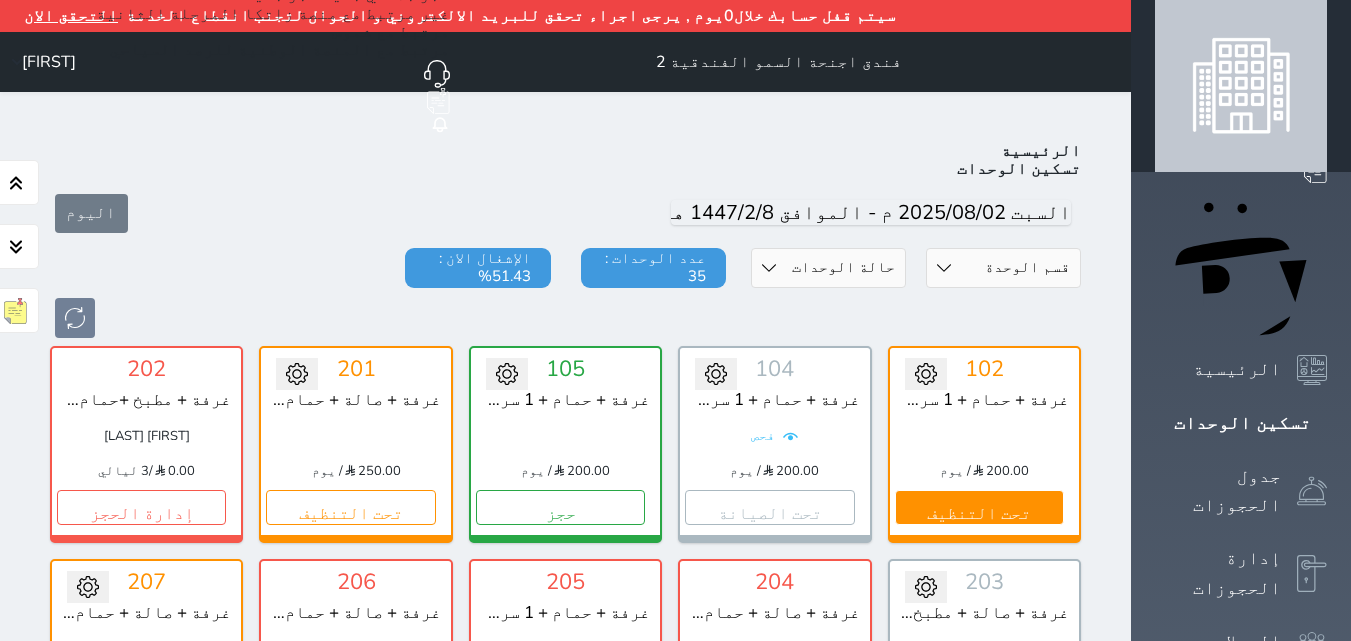 scroll, scrollTop: 0, scrollLeft: 0, axis: both 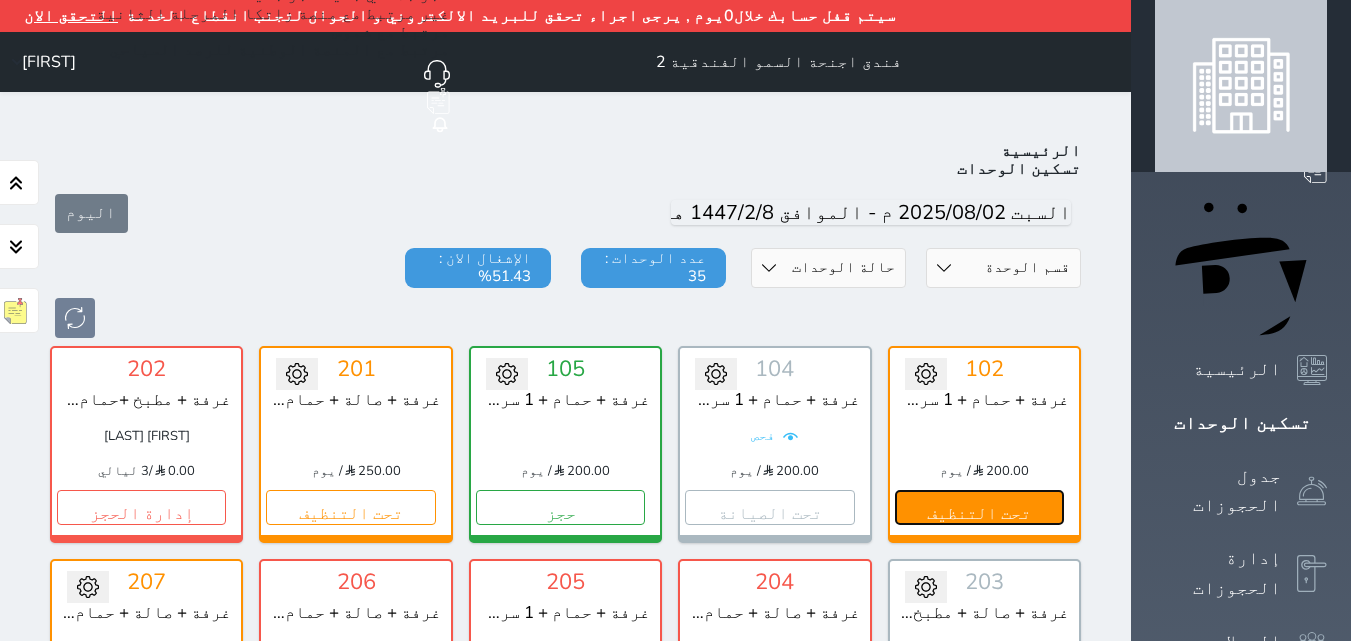click on "تحت التنظيف" at bounding box center (979, 507) 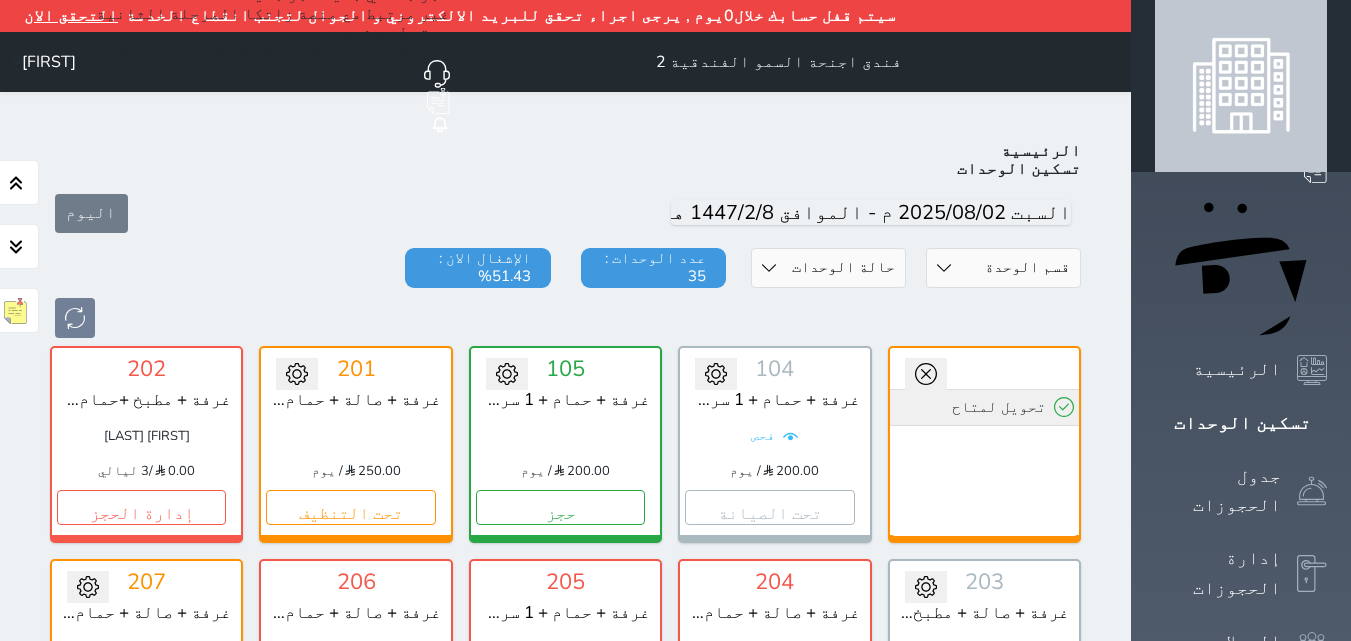 click on "تحويل لمتاح" at bounding box center (984, 407) 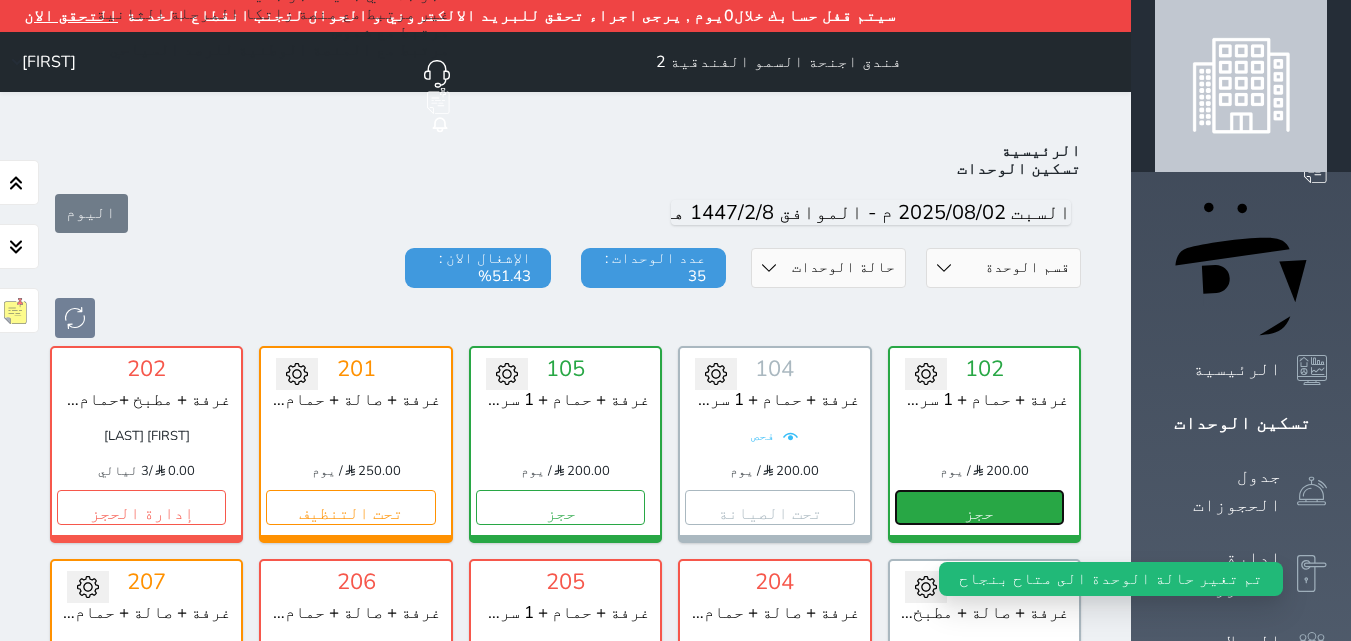 click on "حجز" at bounding box center (979, 507) 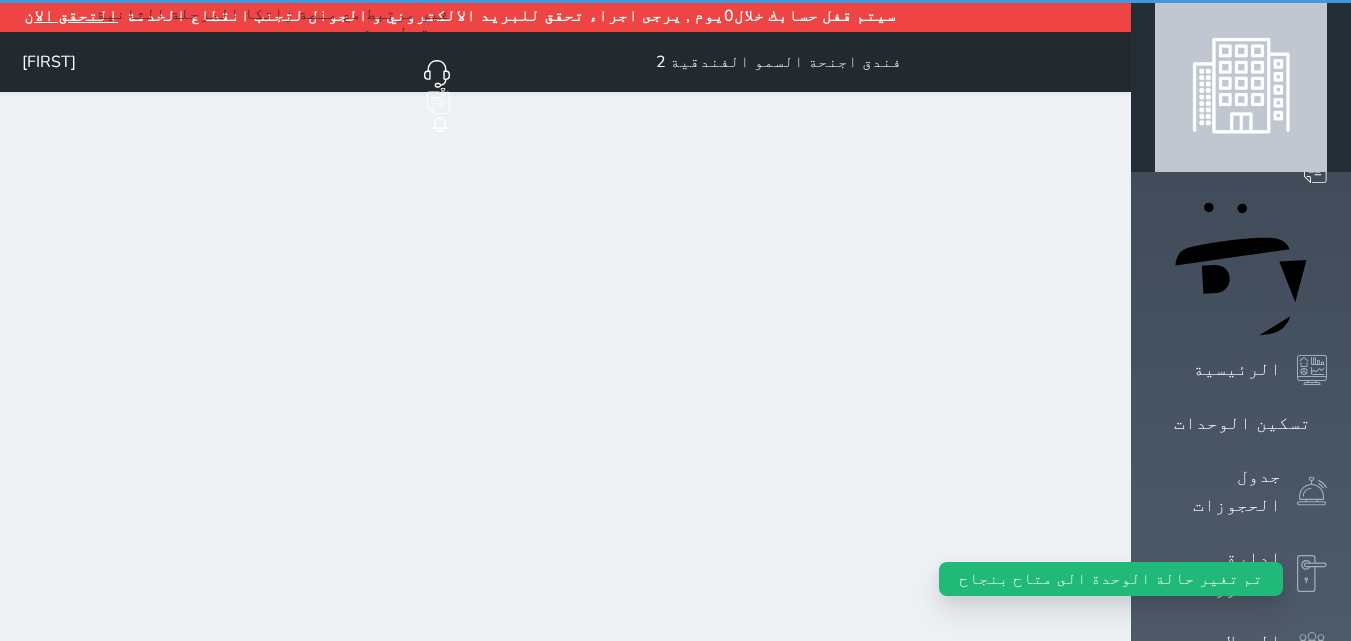 select on "1" 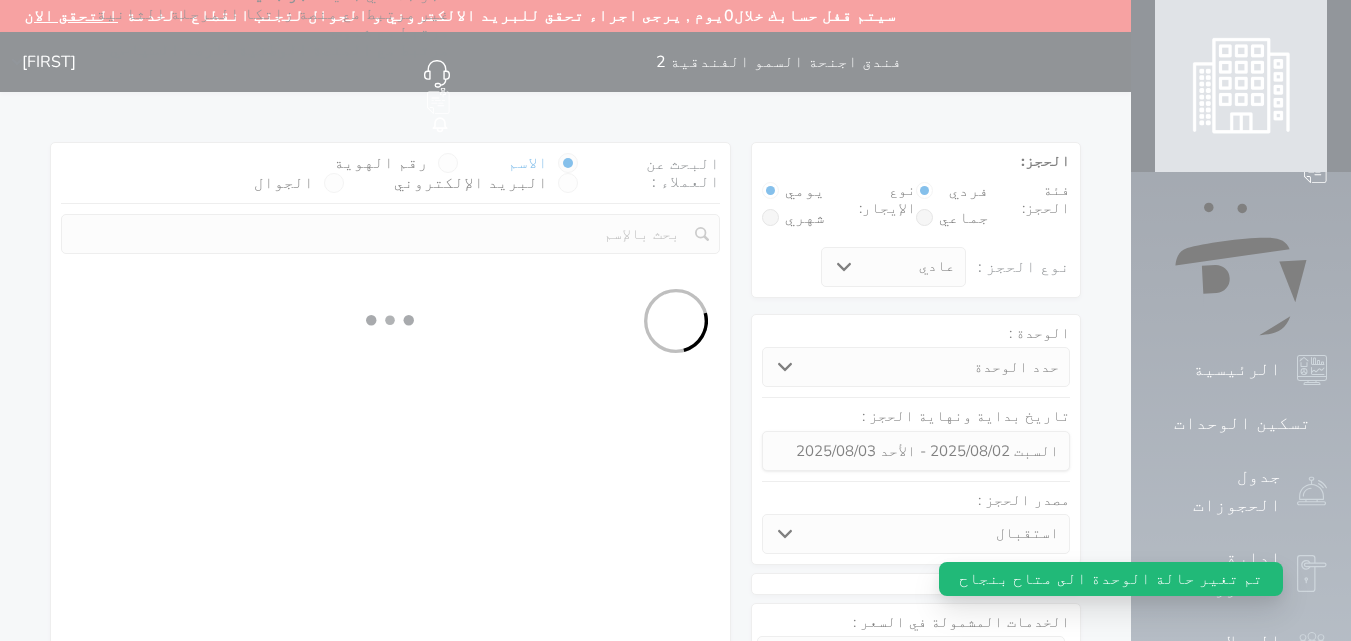 select 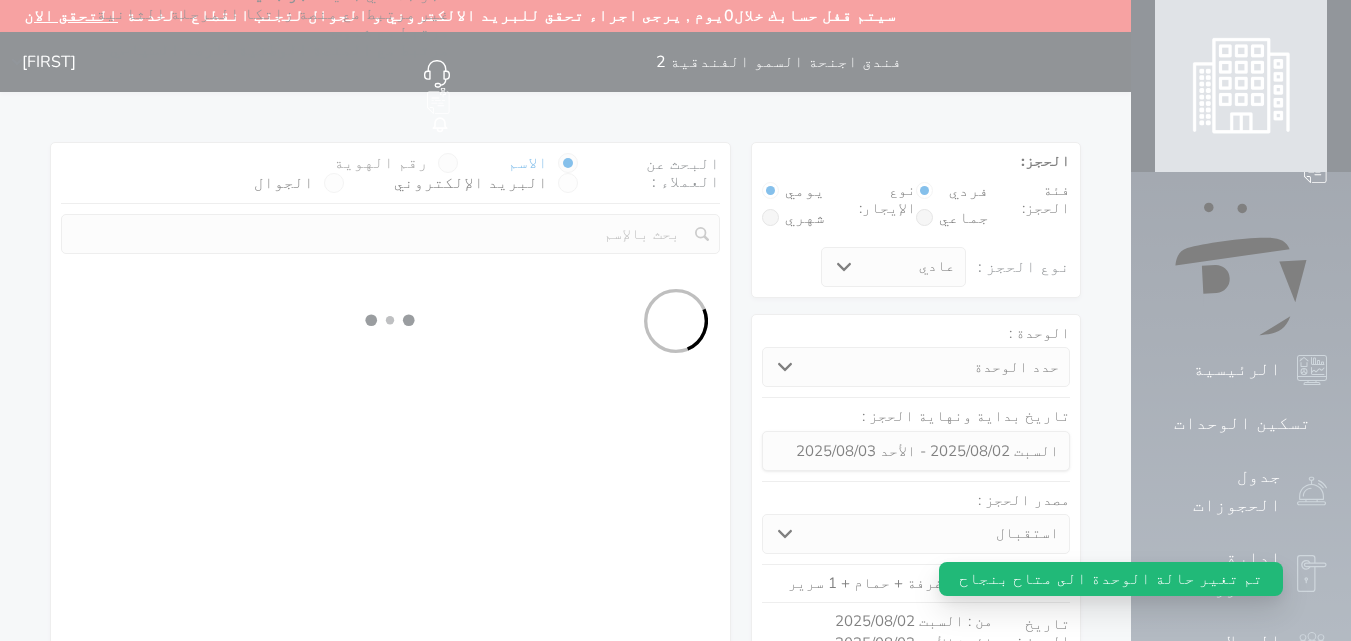 select on "1" 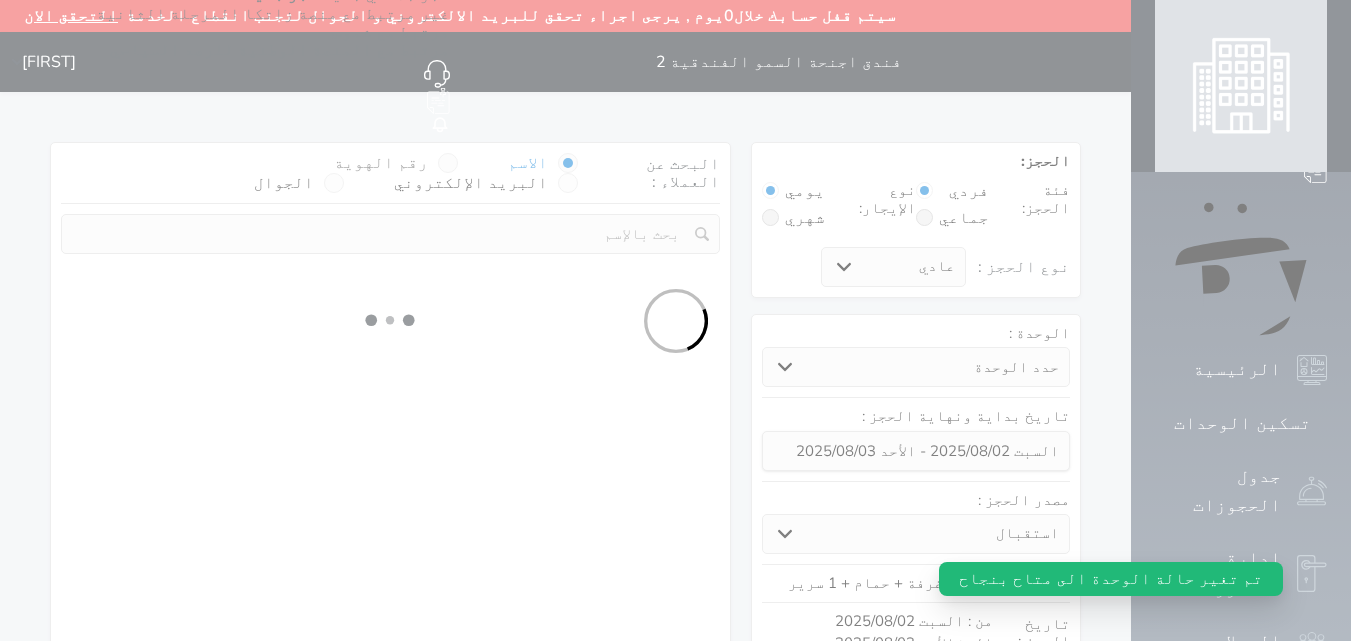 select on "113" 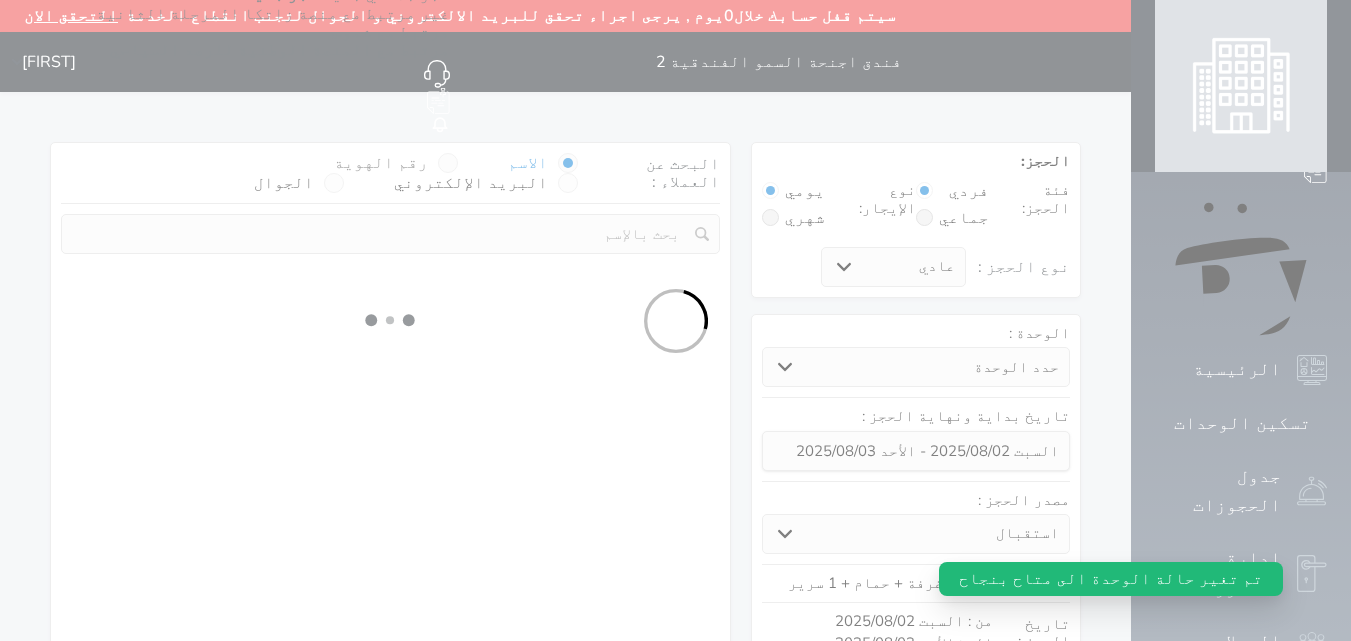 select on "1" 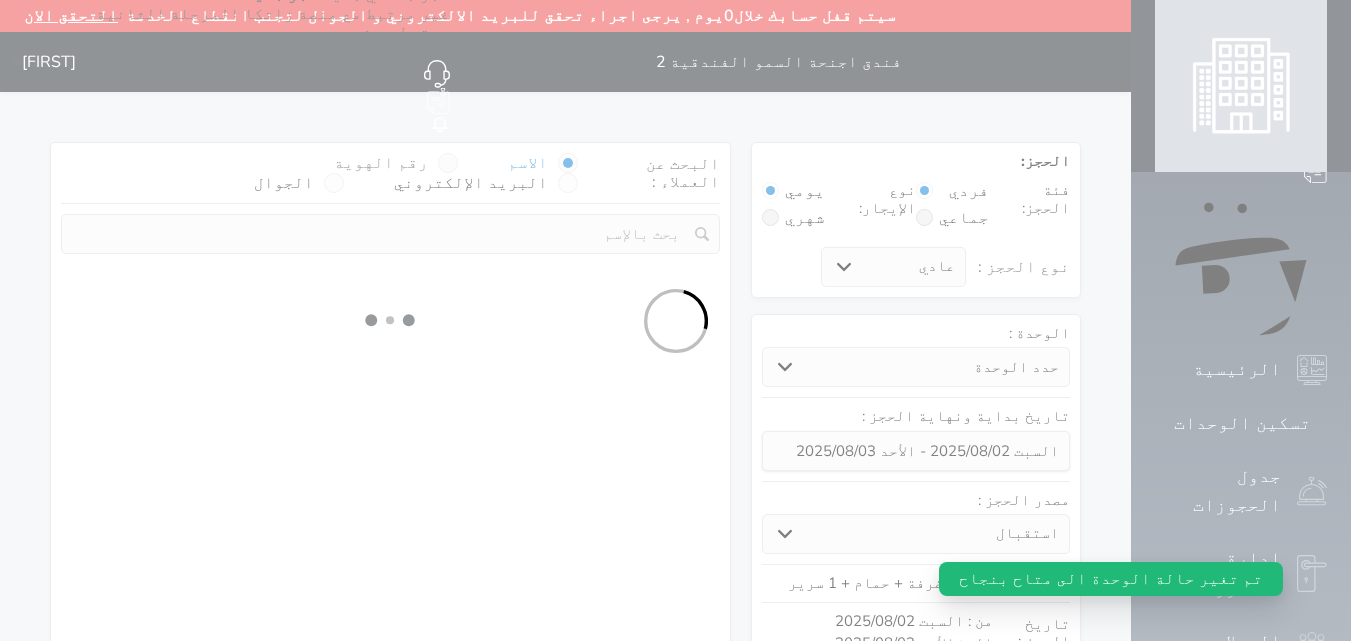 select 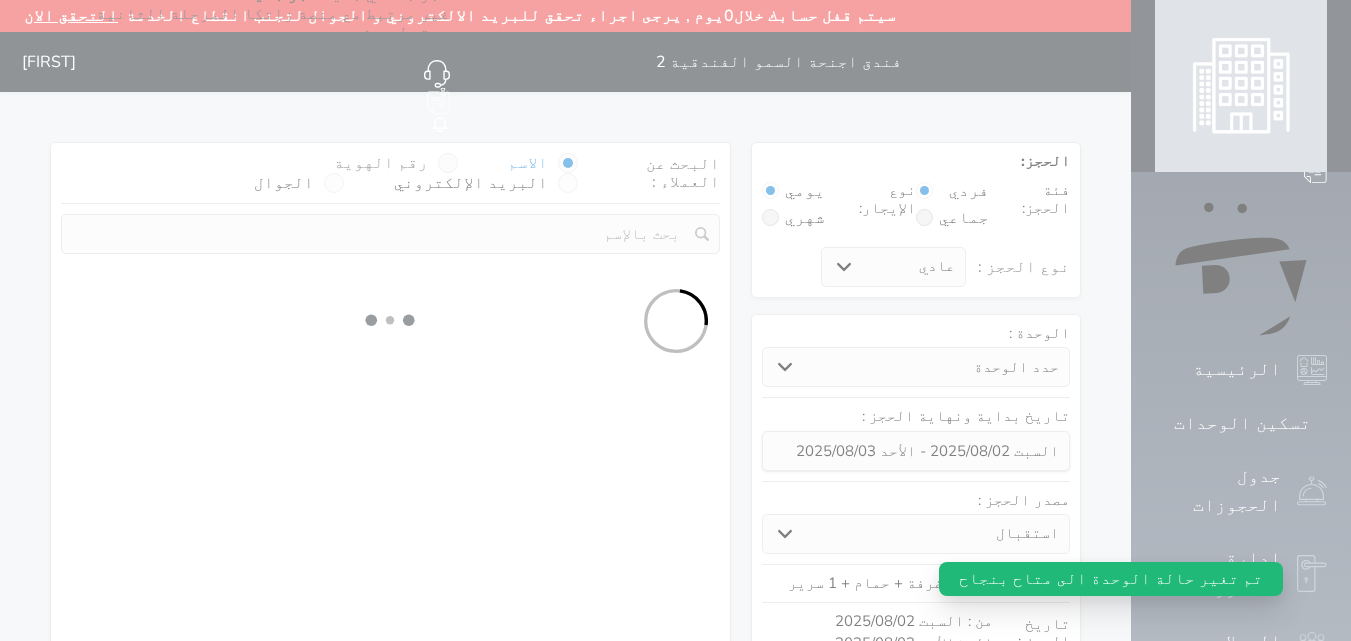 select on "7" 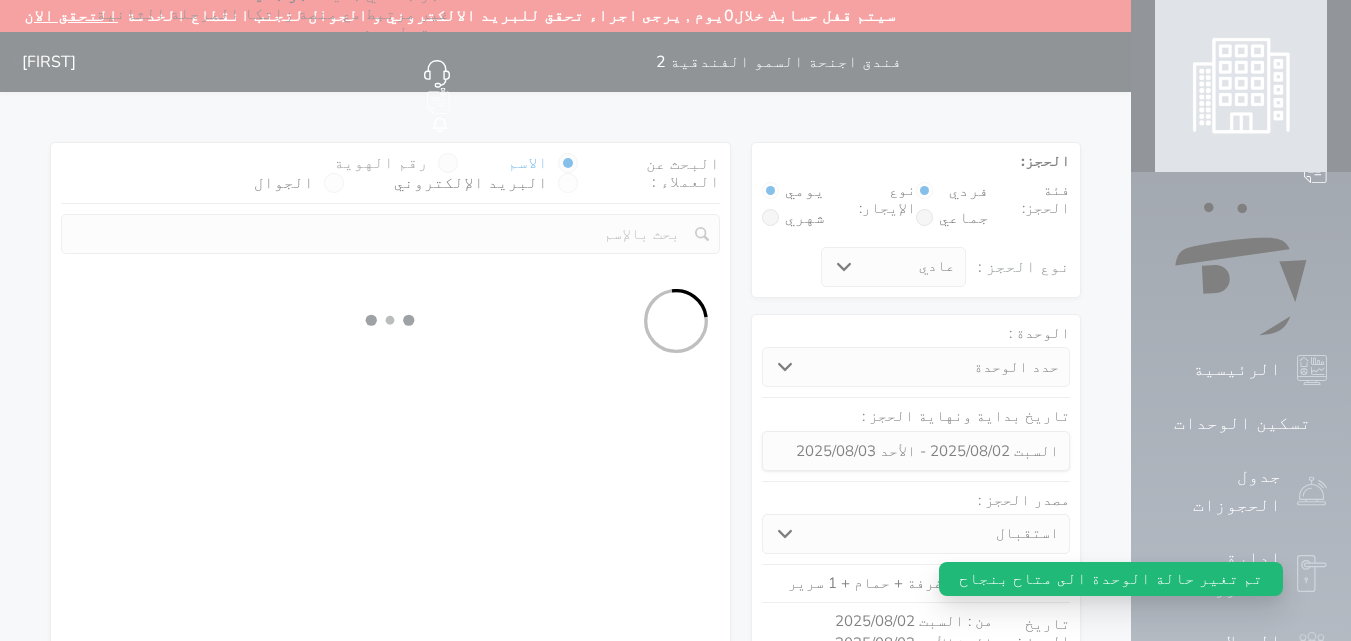select 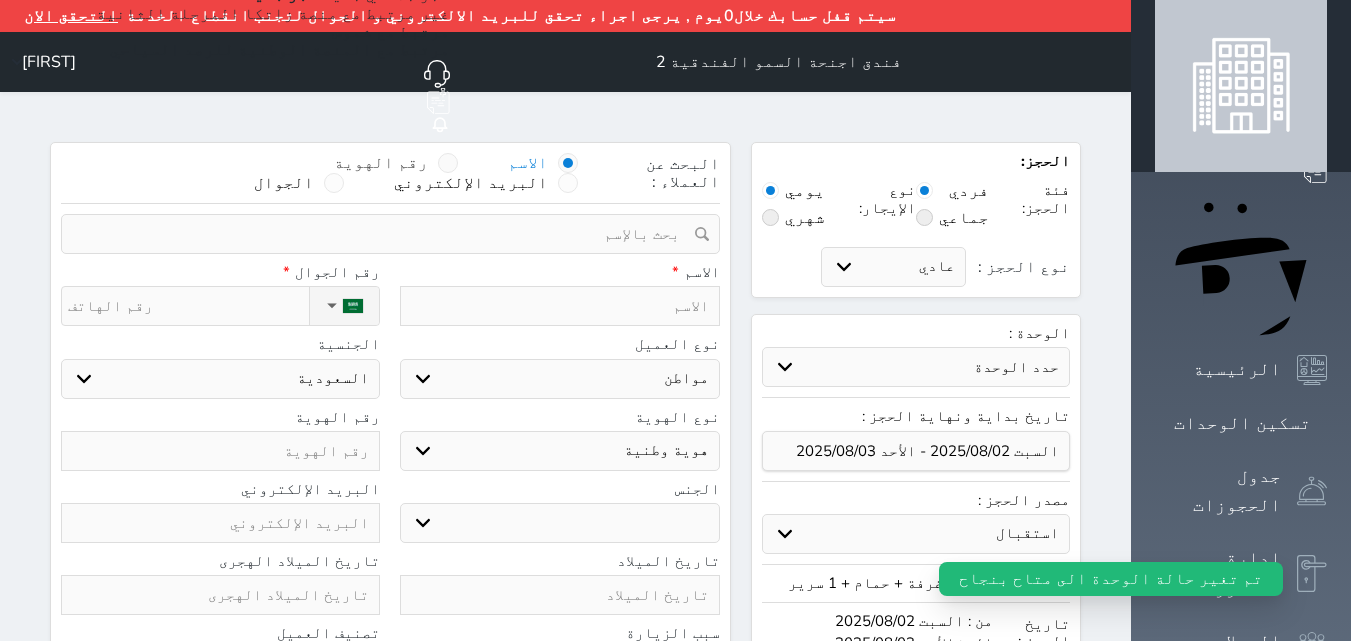 select 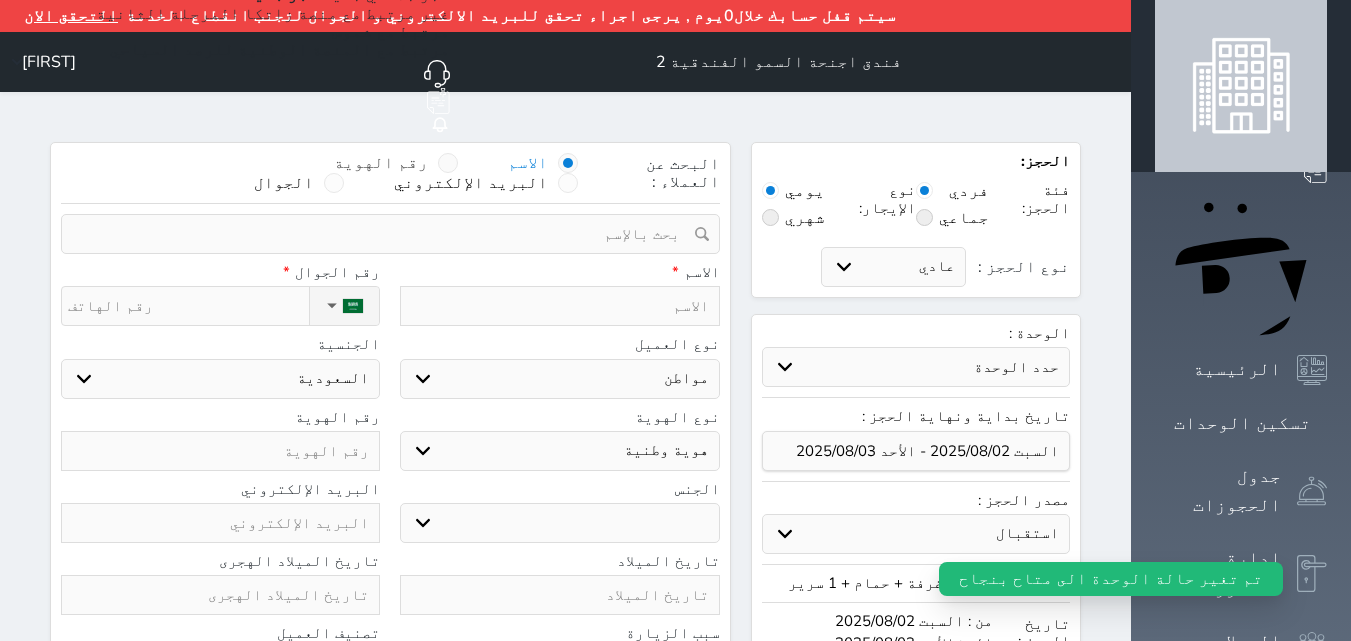 select 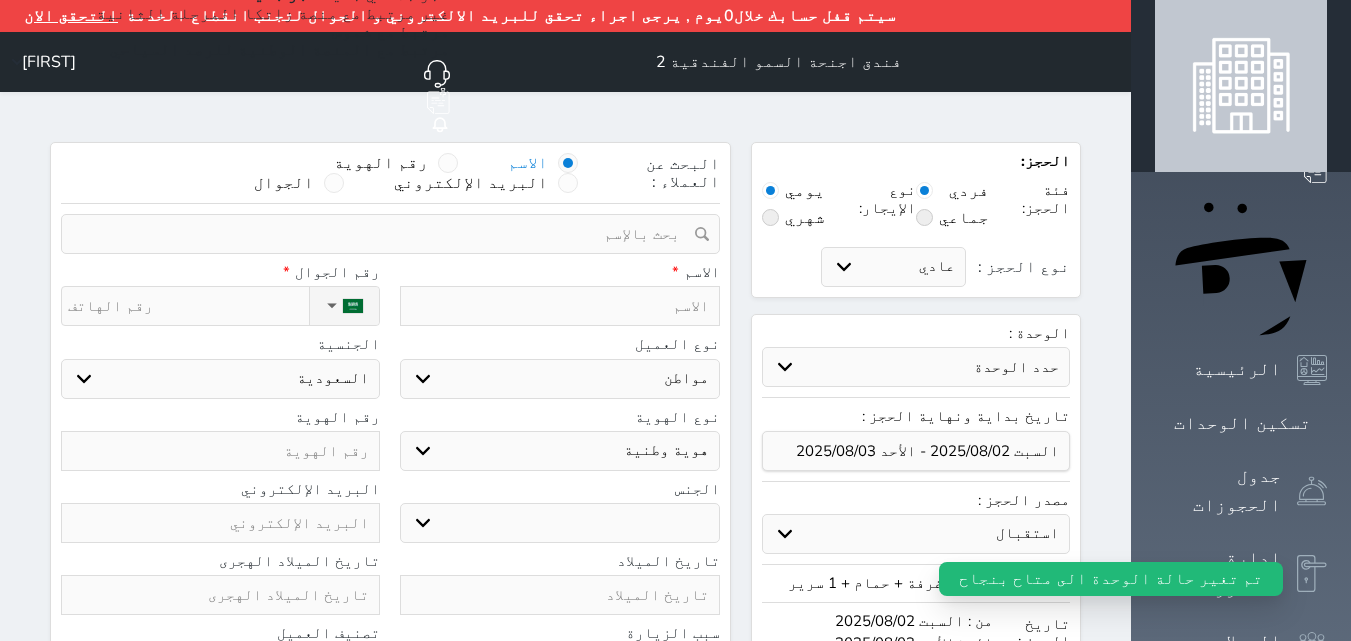 drag, startPoint x: 529, startPoint y: 134, endPoint x: 527, endPoint y: 165, distance: 31.06445 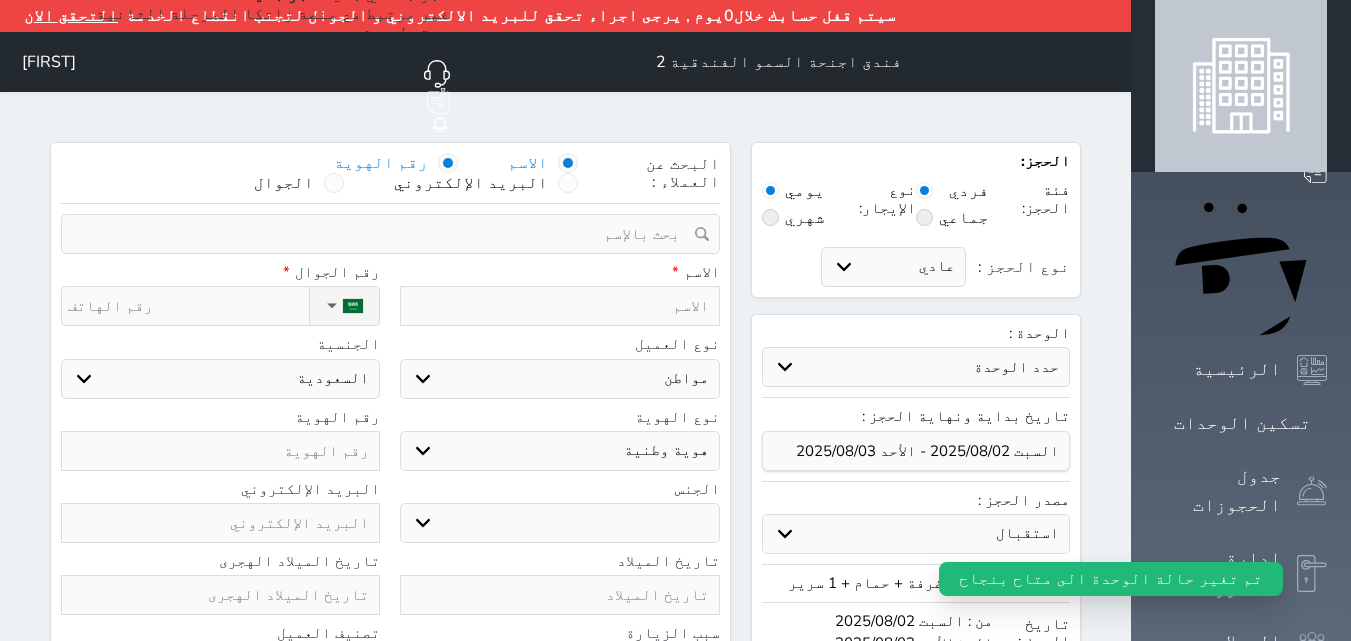 select 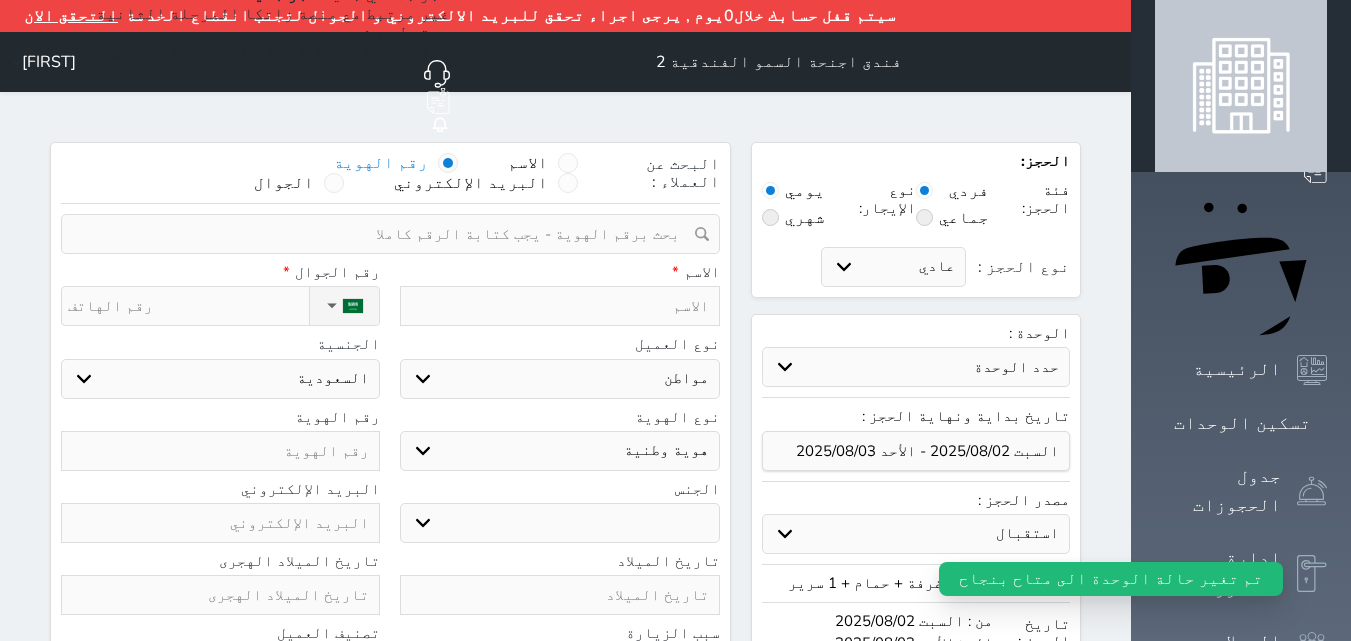 click at bounding box center [383, 234] 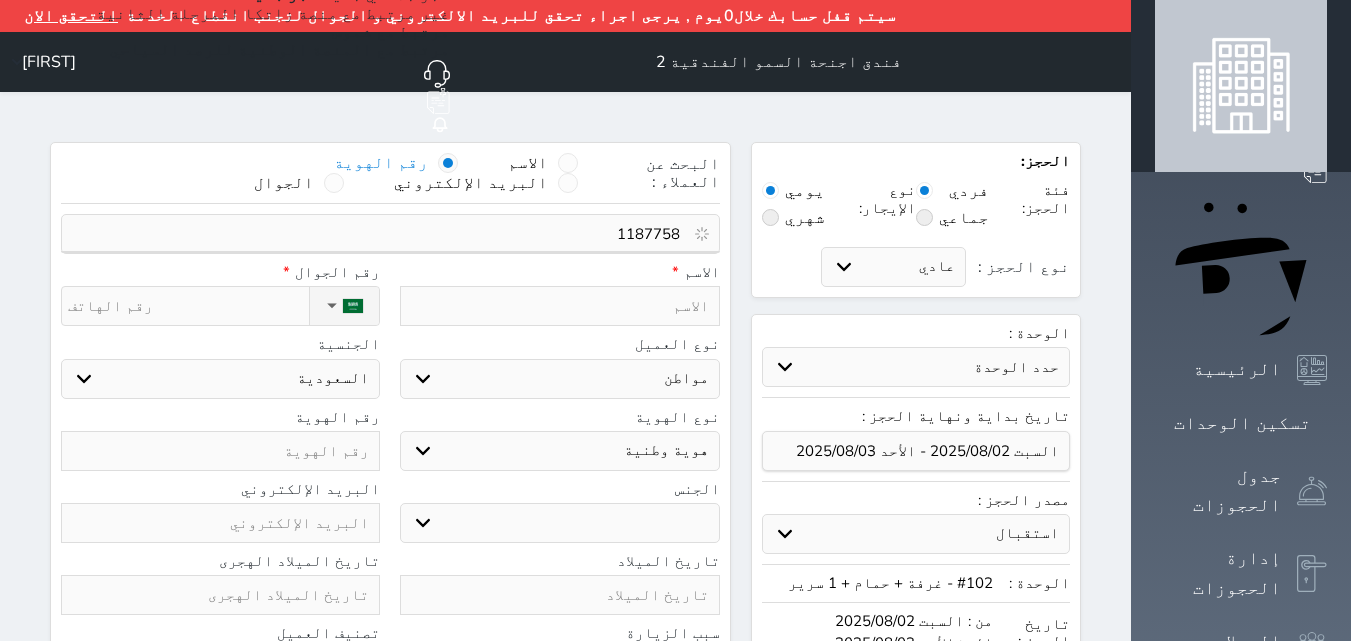 type on "11877586" 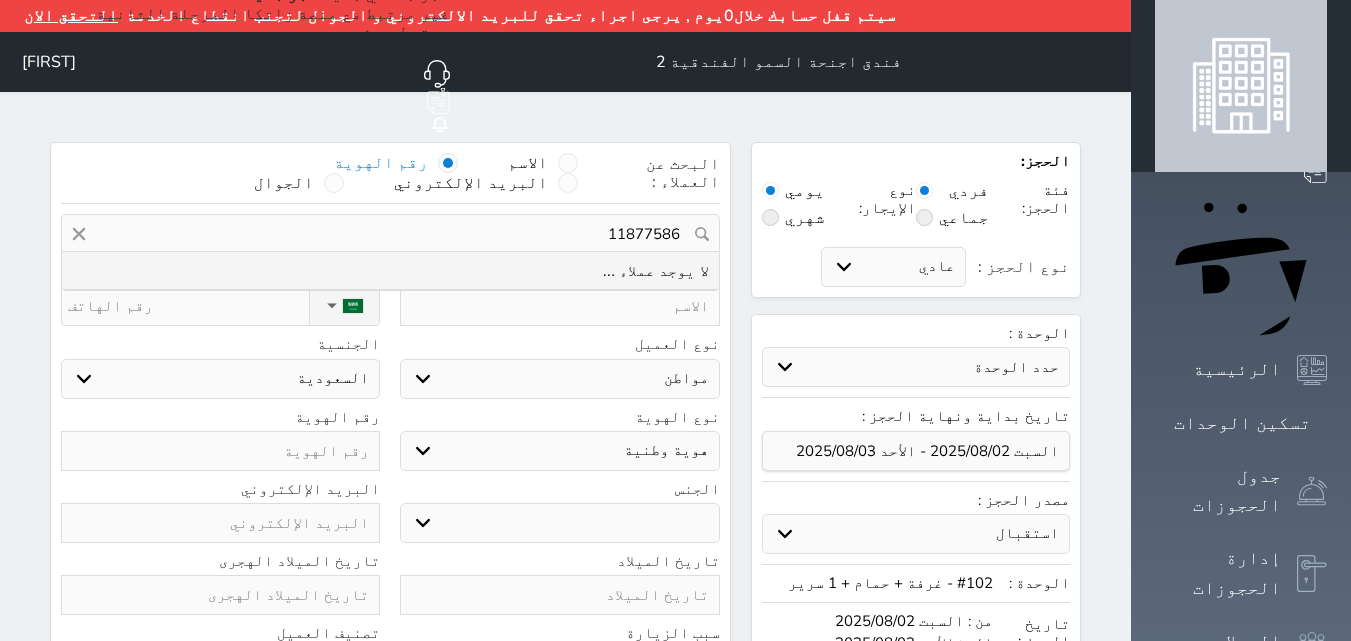 select 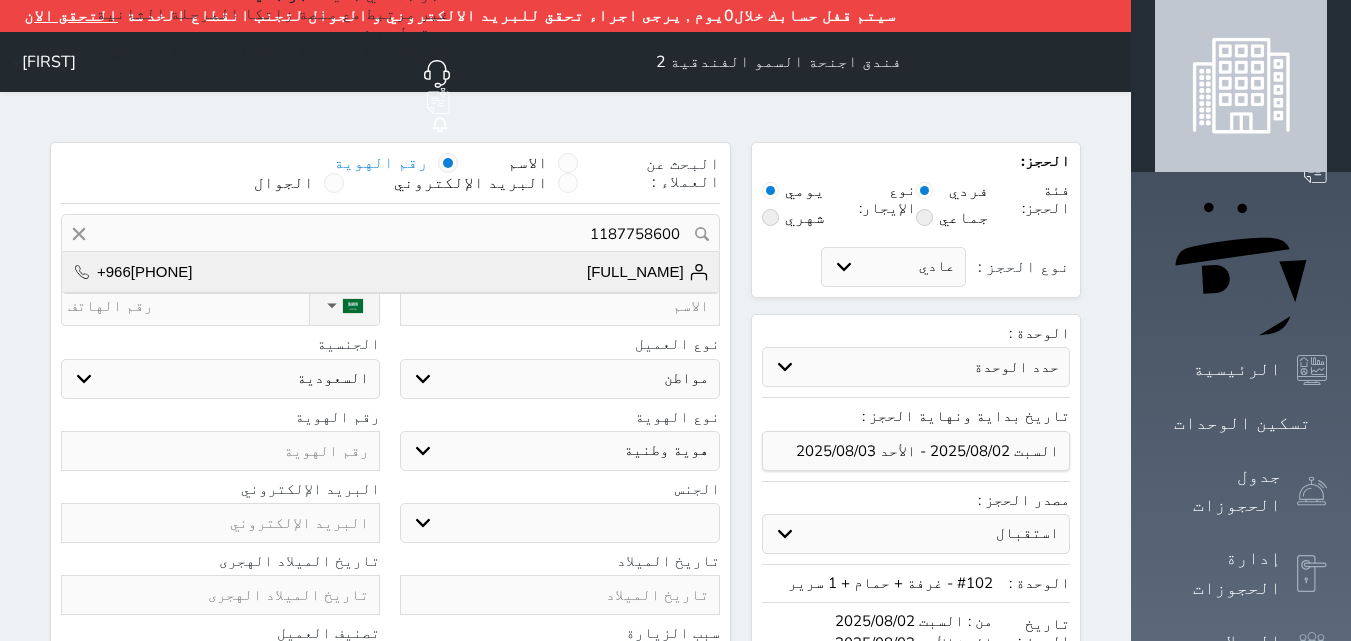 click on "[FULL_NAME]" at bounding box center [648, 272] 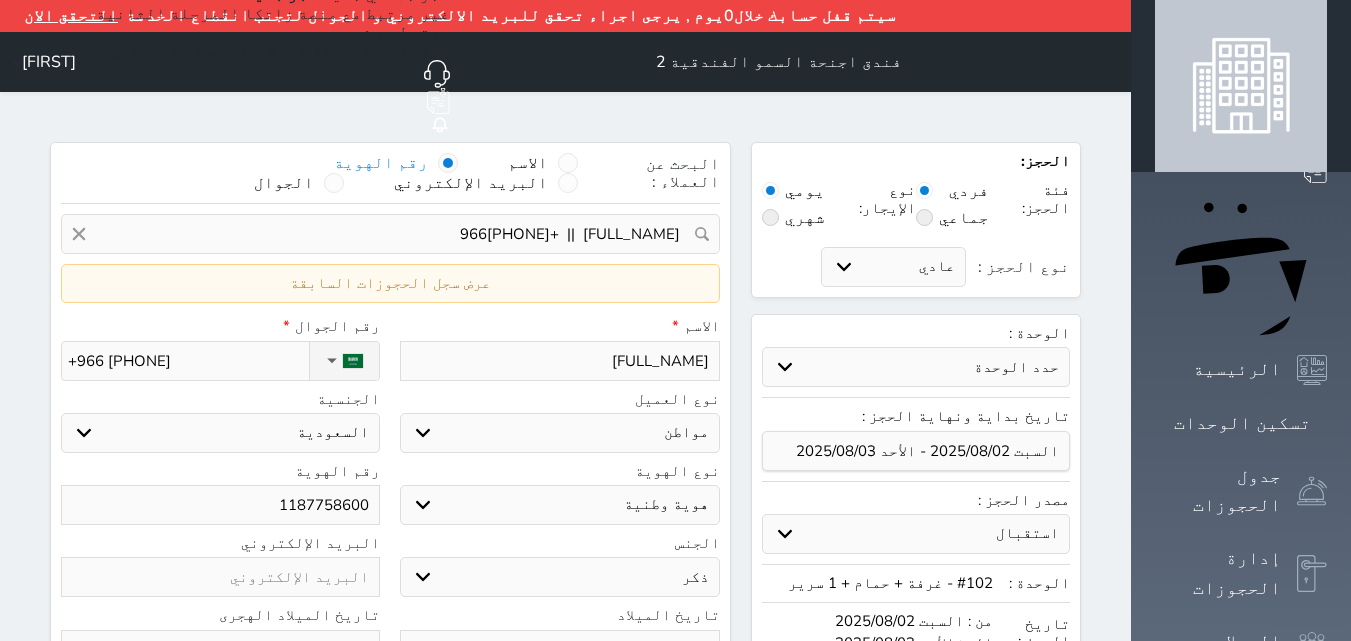 select 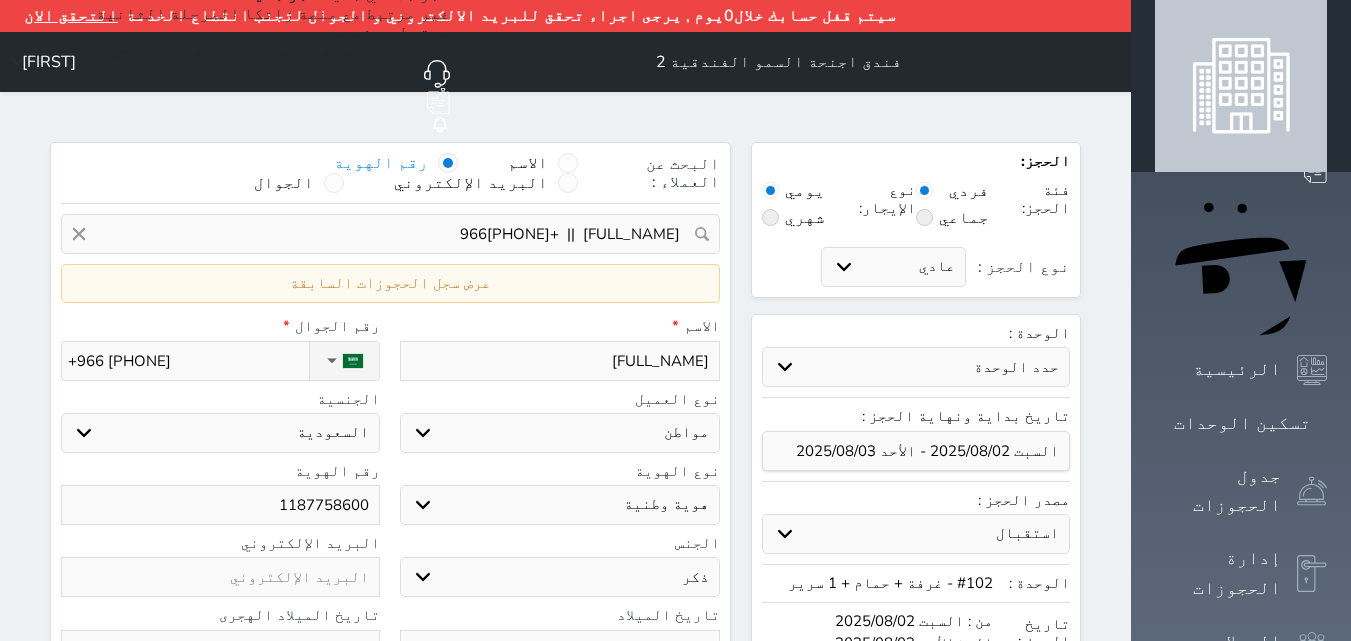 drag, startPoint x: 319, startPoint y: 302, endPoint x: 316, endPoint y: 317, distance: 15.297058 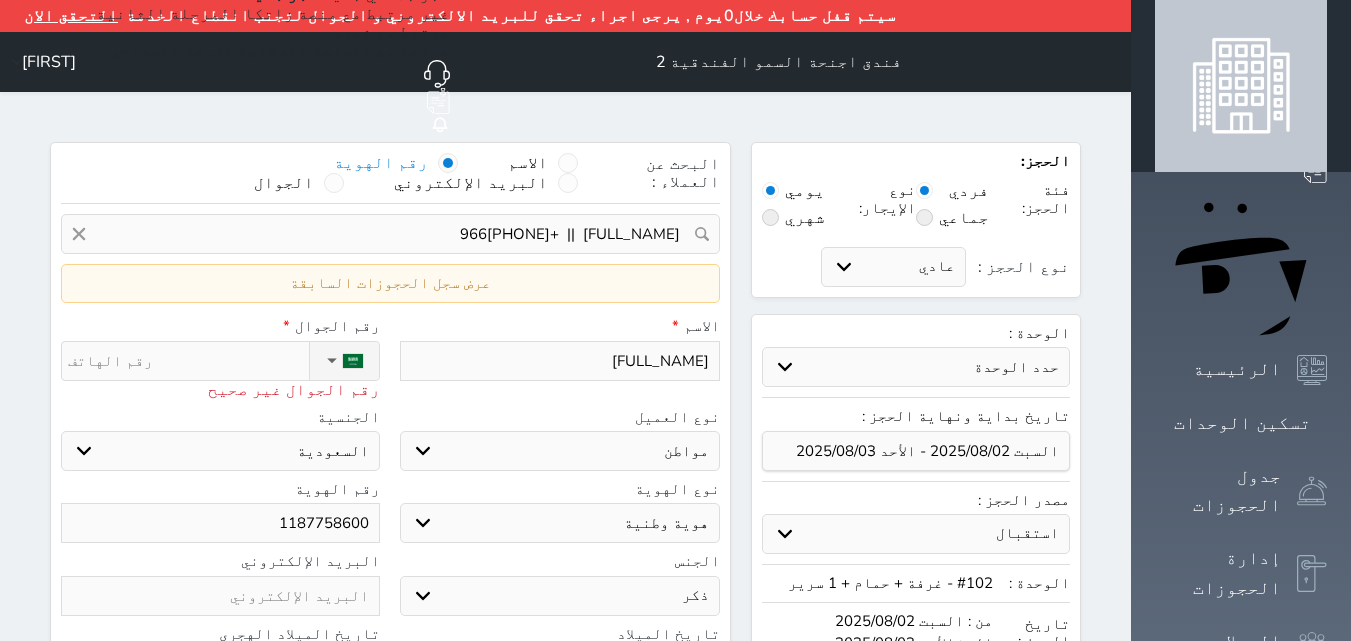 type on "0" 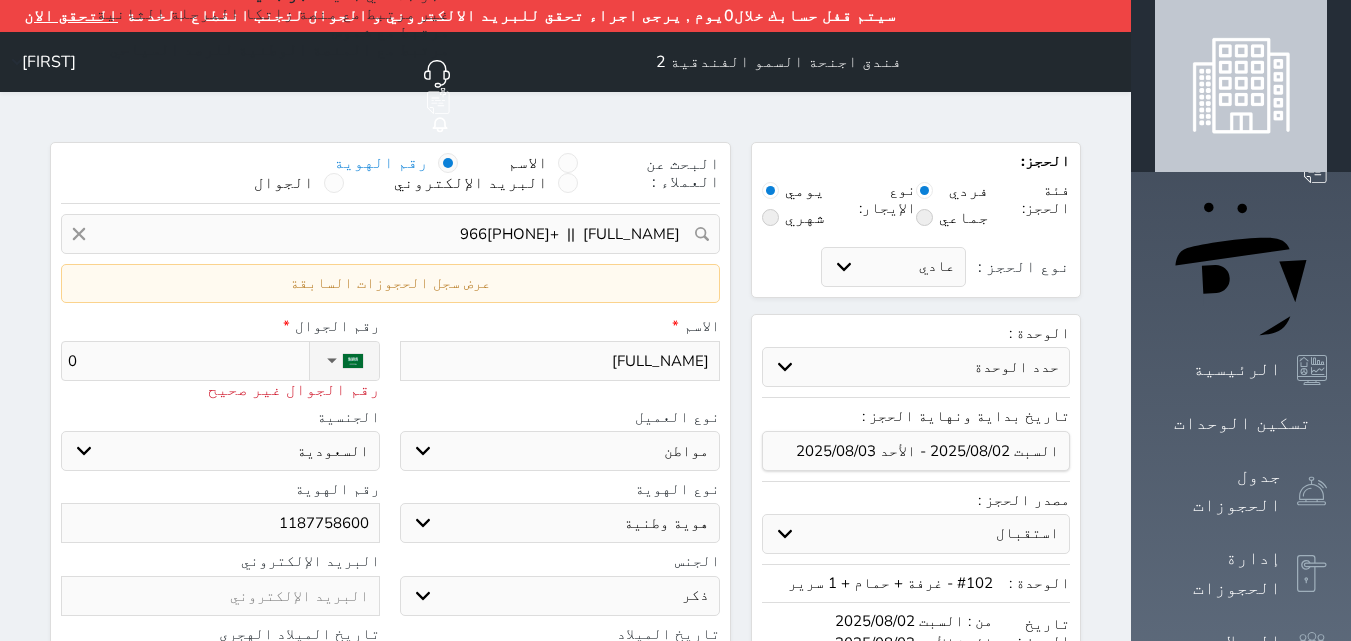 type on "05" 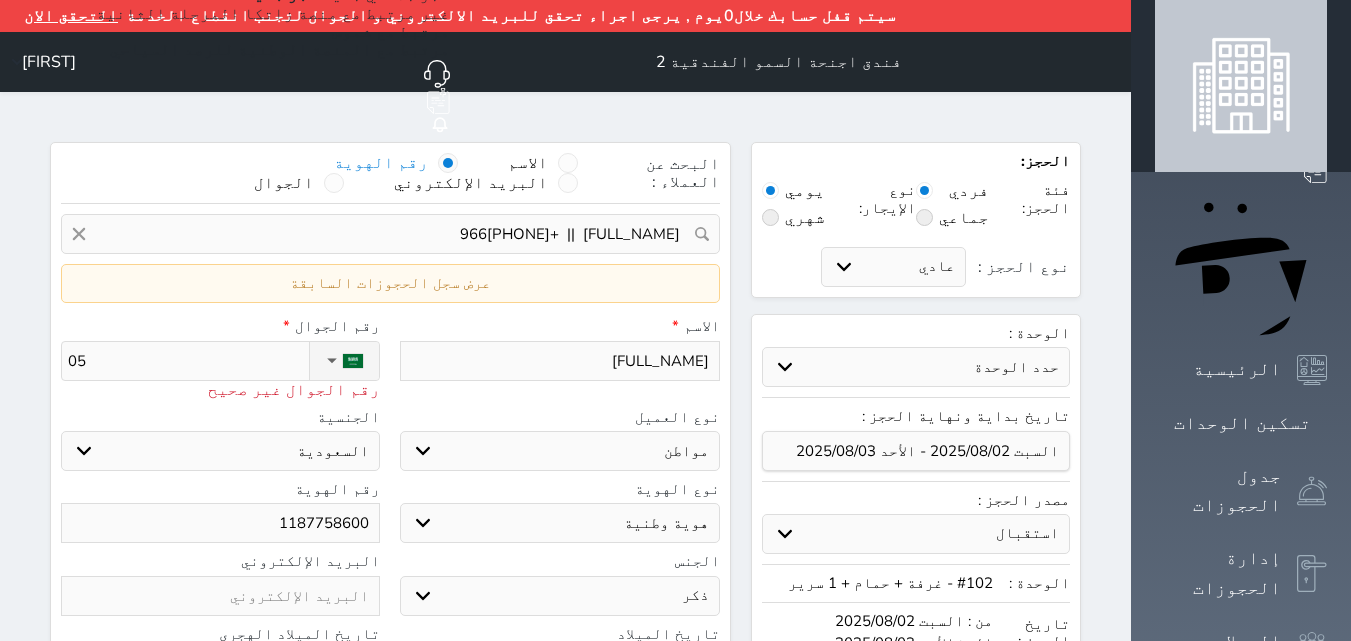 type on "058" 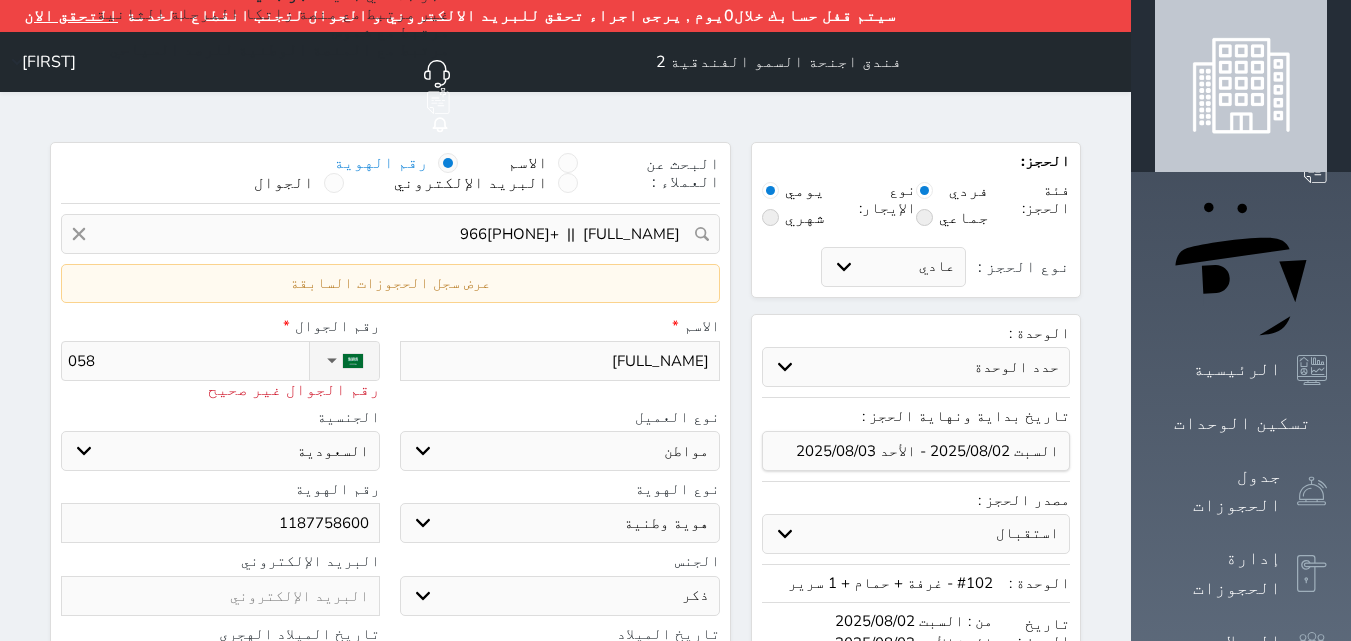 type on "0583" 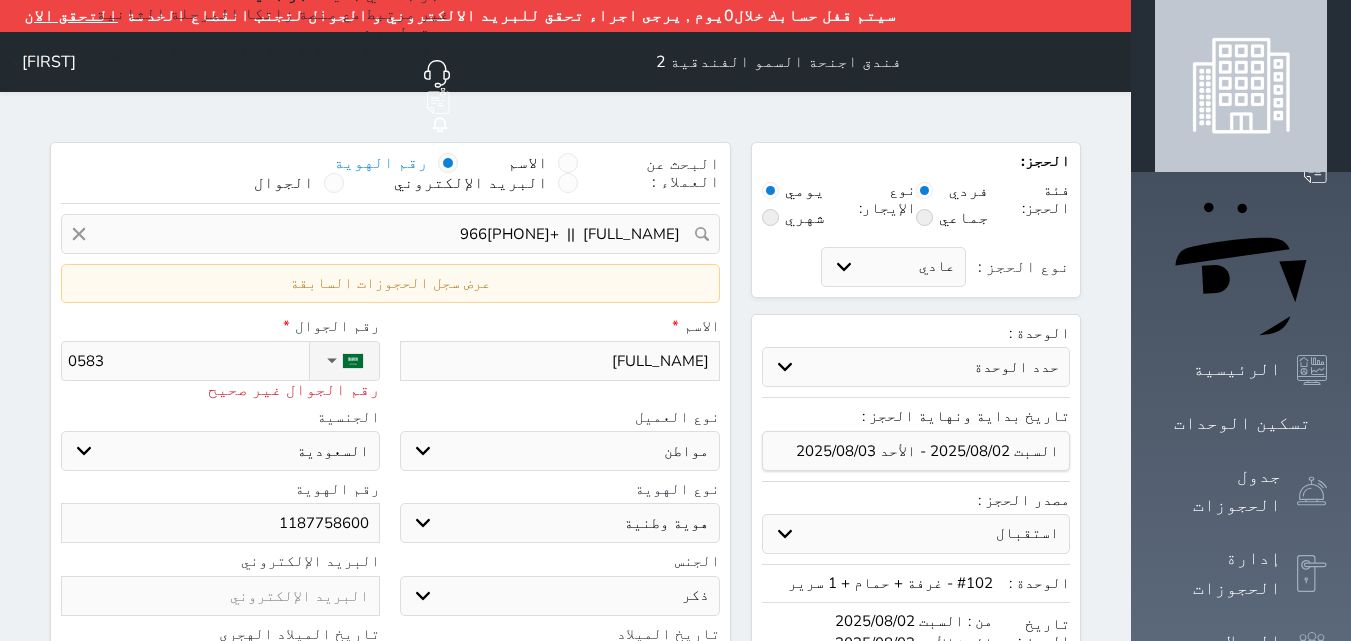 type on "05835" 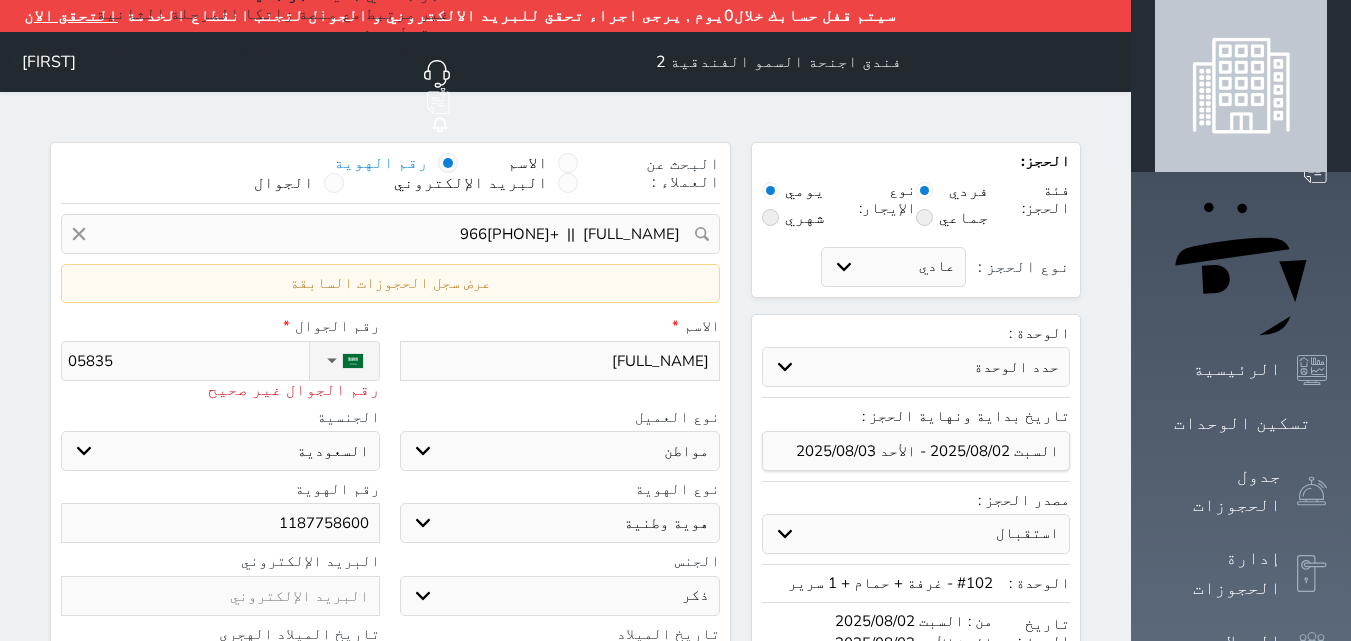 type on "058356" 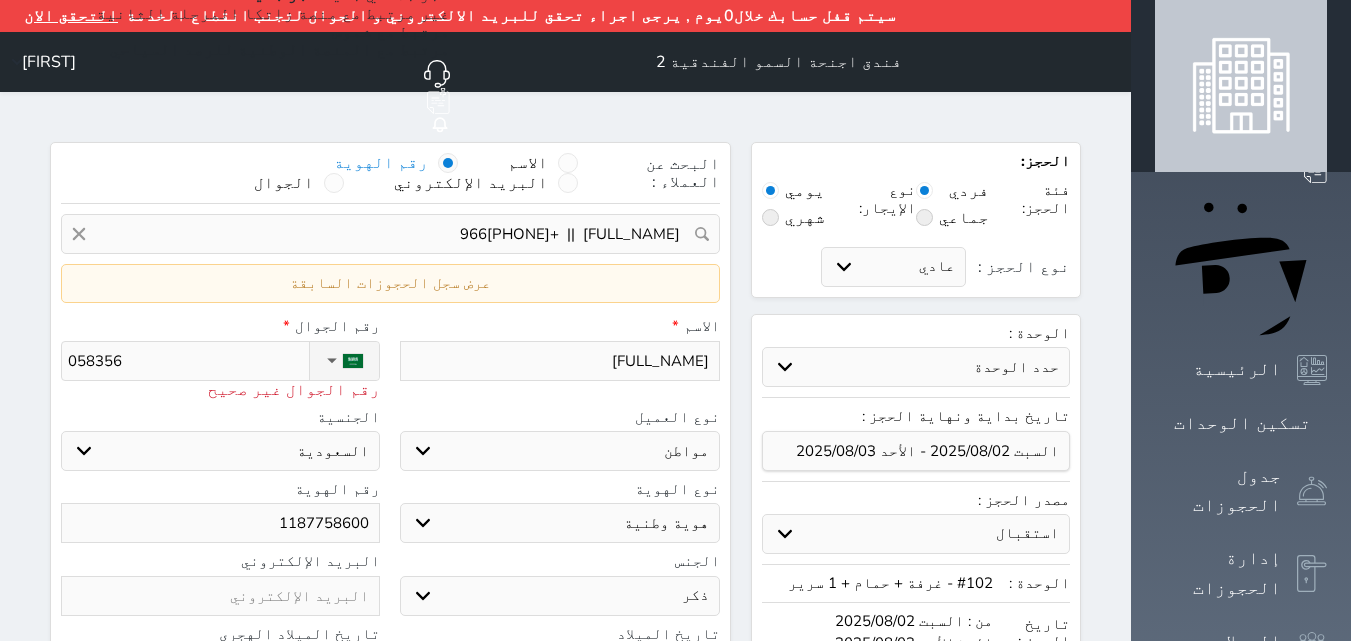 type on "0583568" 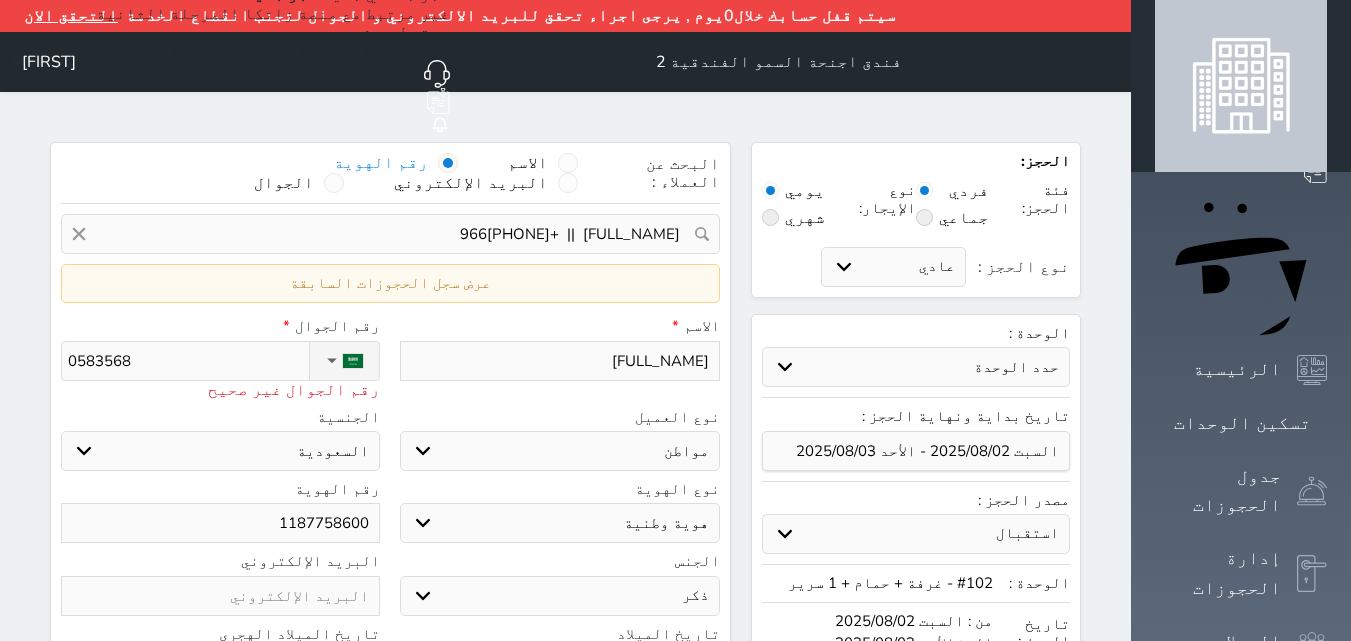 type on "05835688" 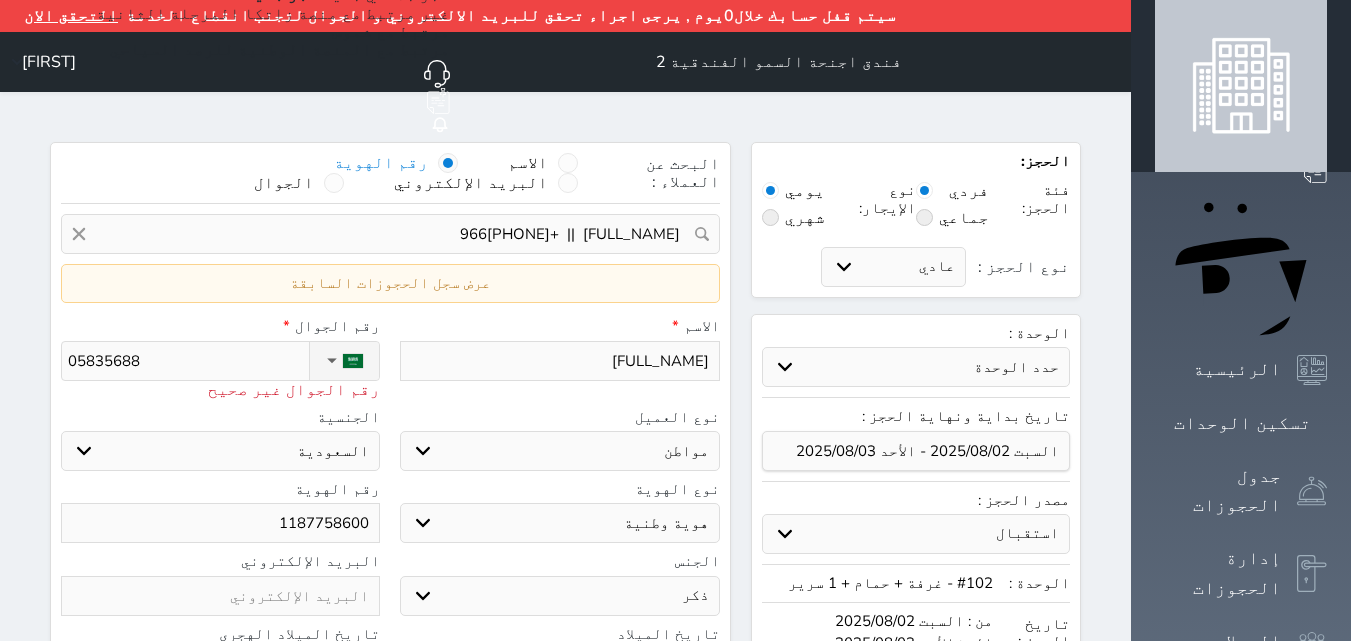 type on "058356883" 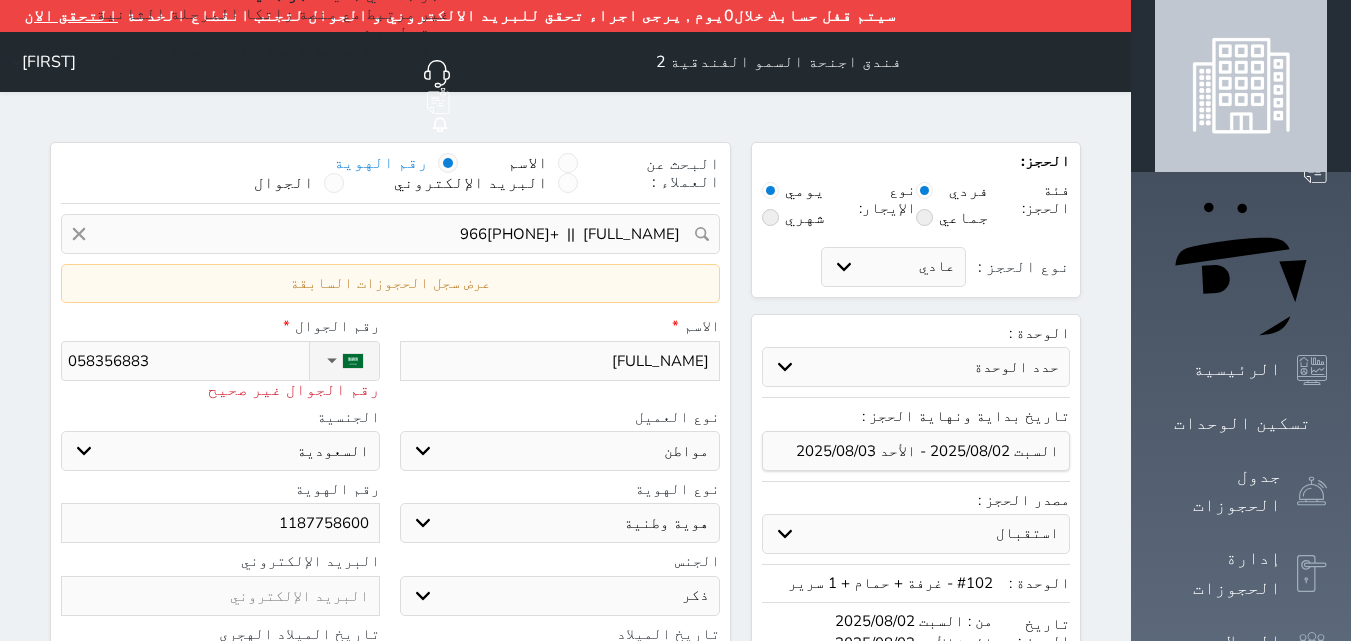 select 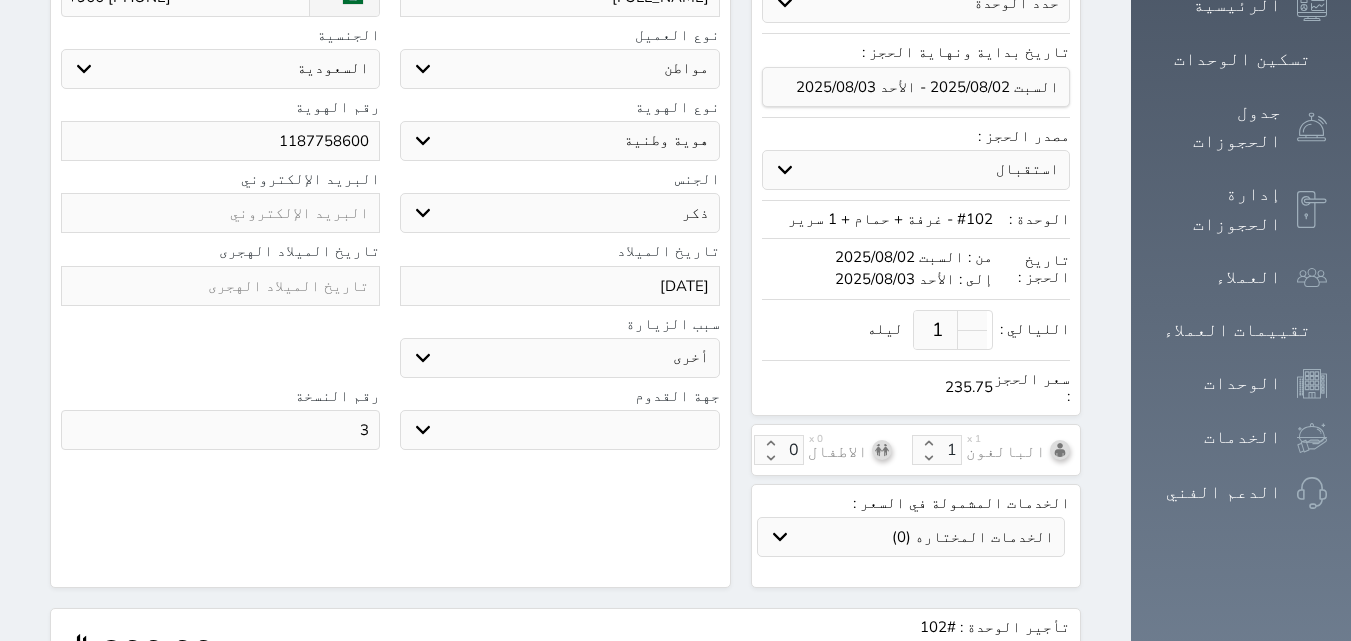 scroll, scrollTop: 600, scrollLeft: 0, axis: vertical 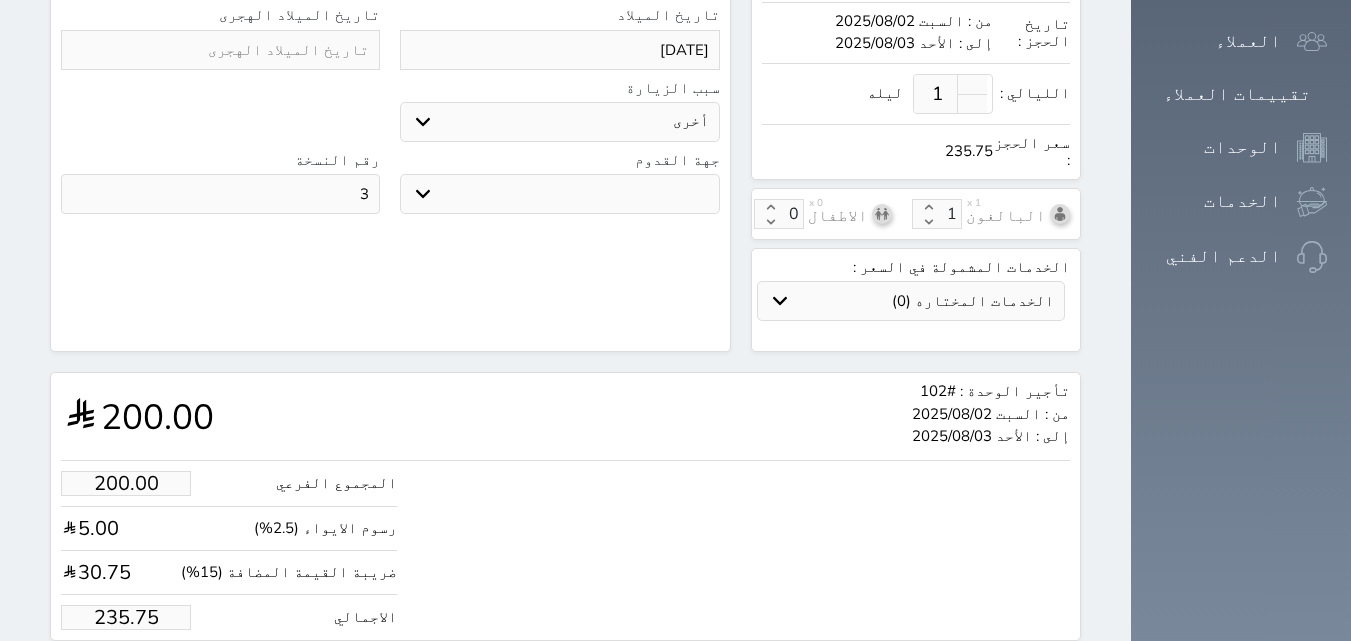 type on "+966 [PHONE]" 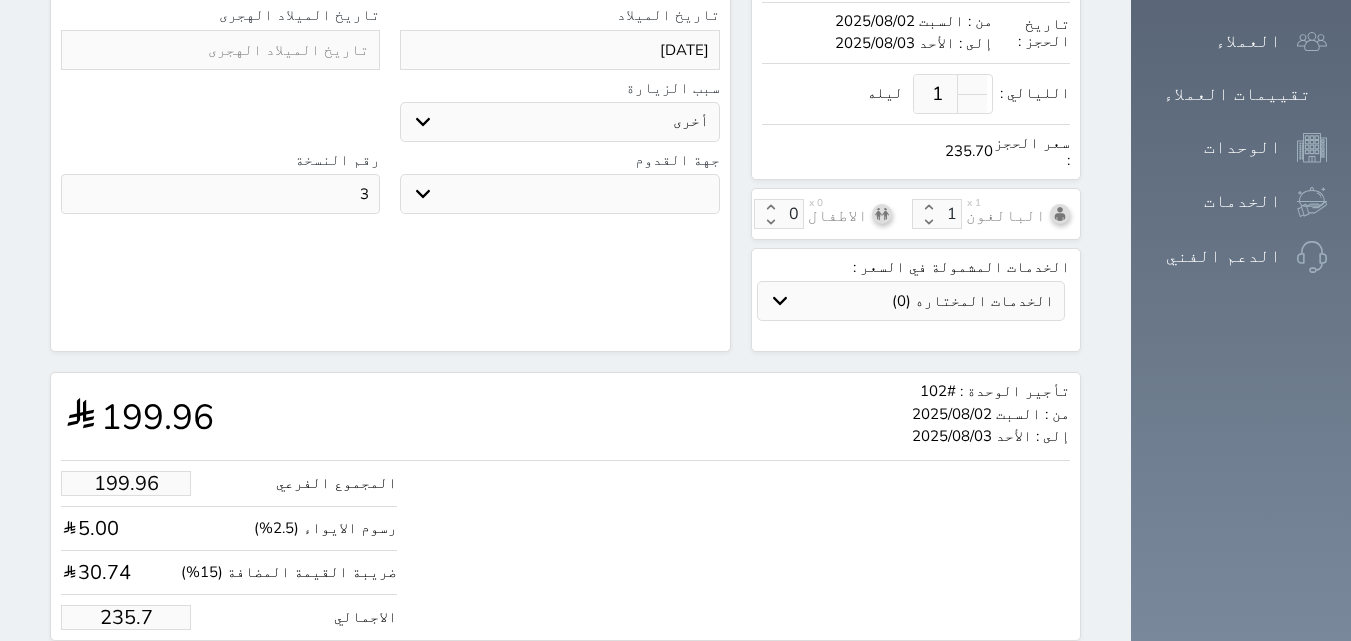 type on "235" 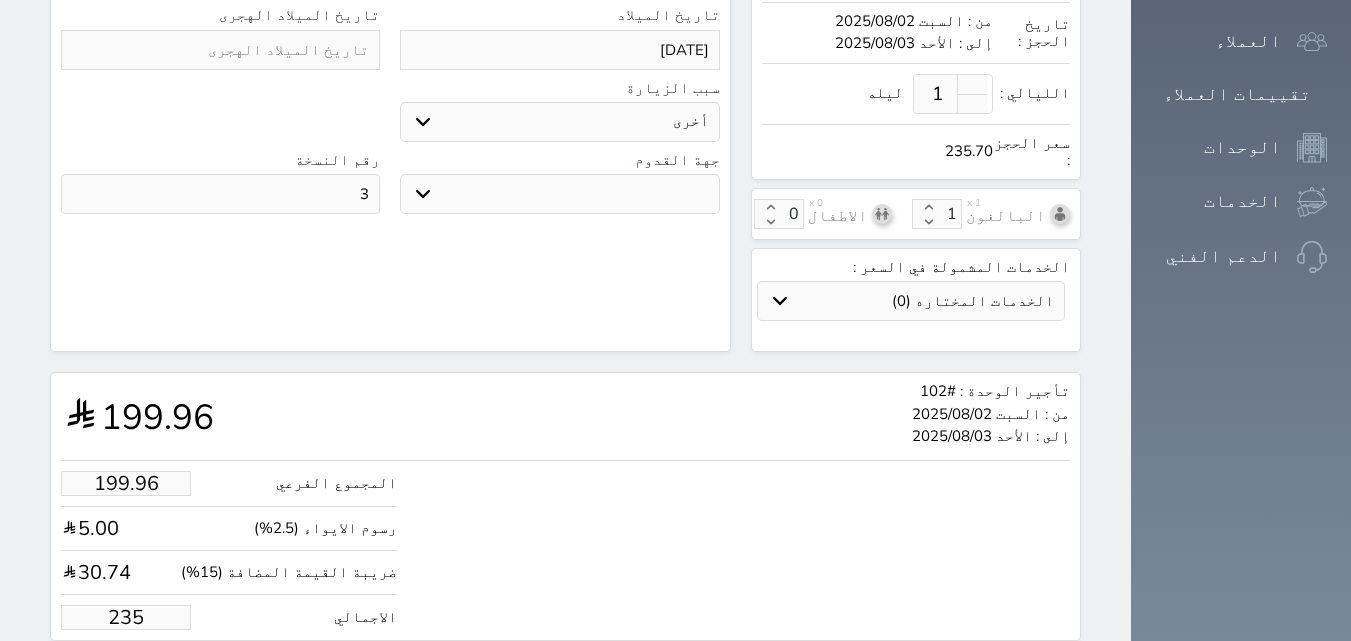 type on "19.51" 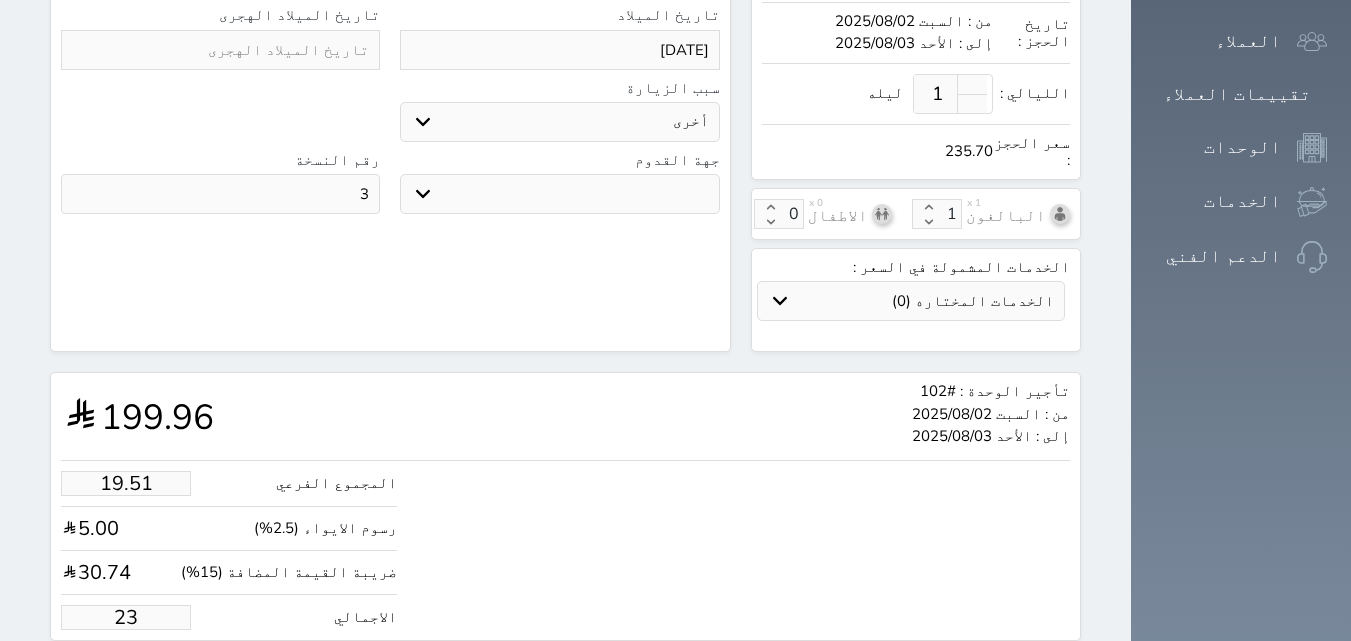 type on "1.70" 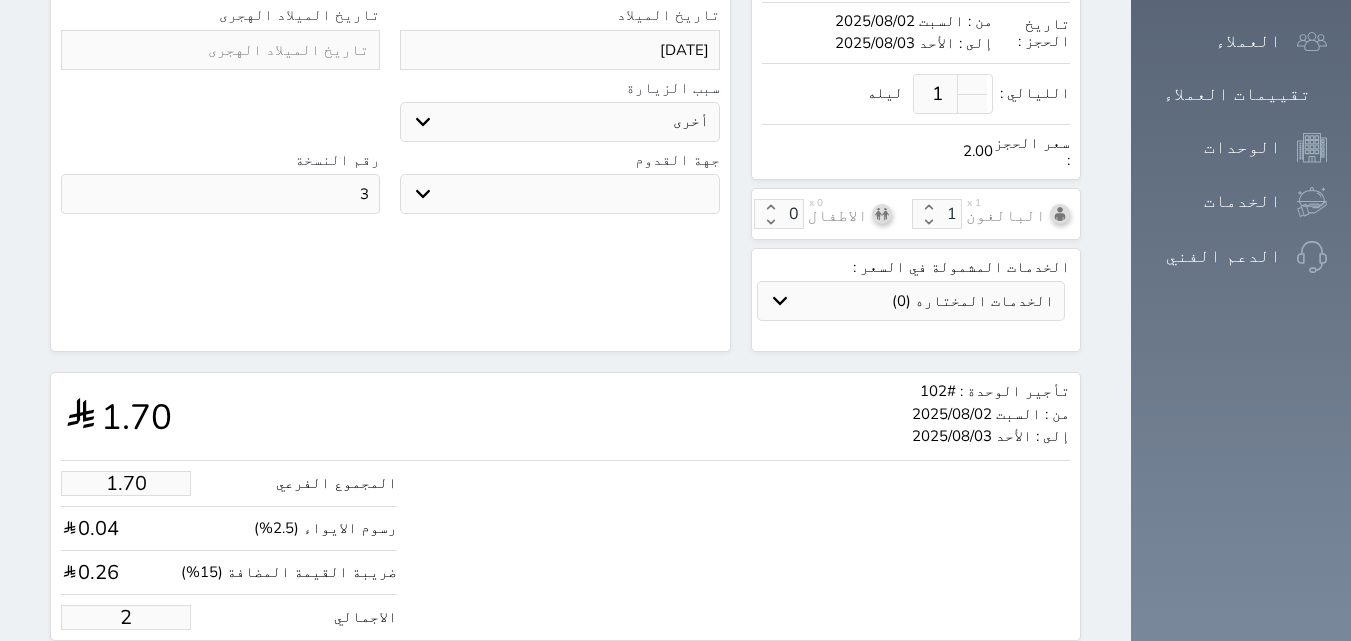 type on "1.00" 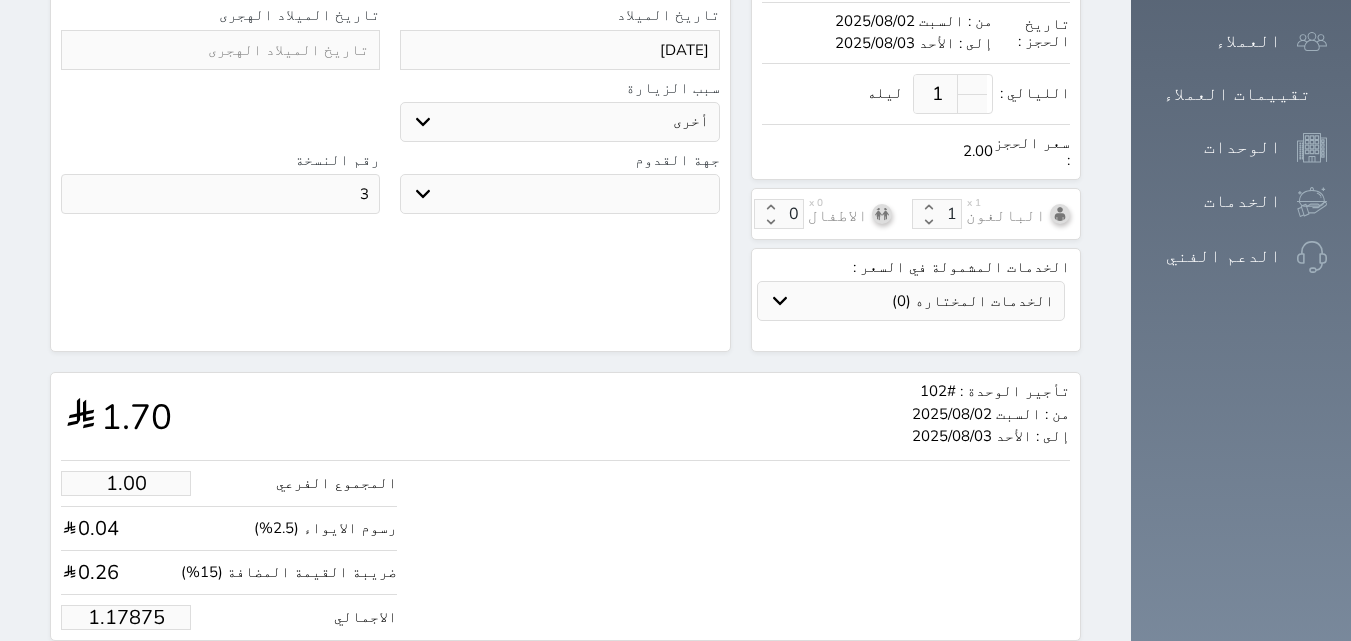 type on "1.1787" 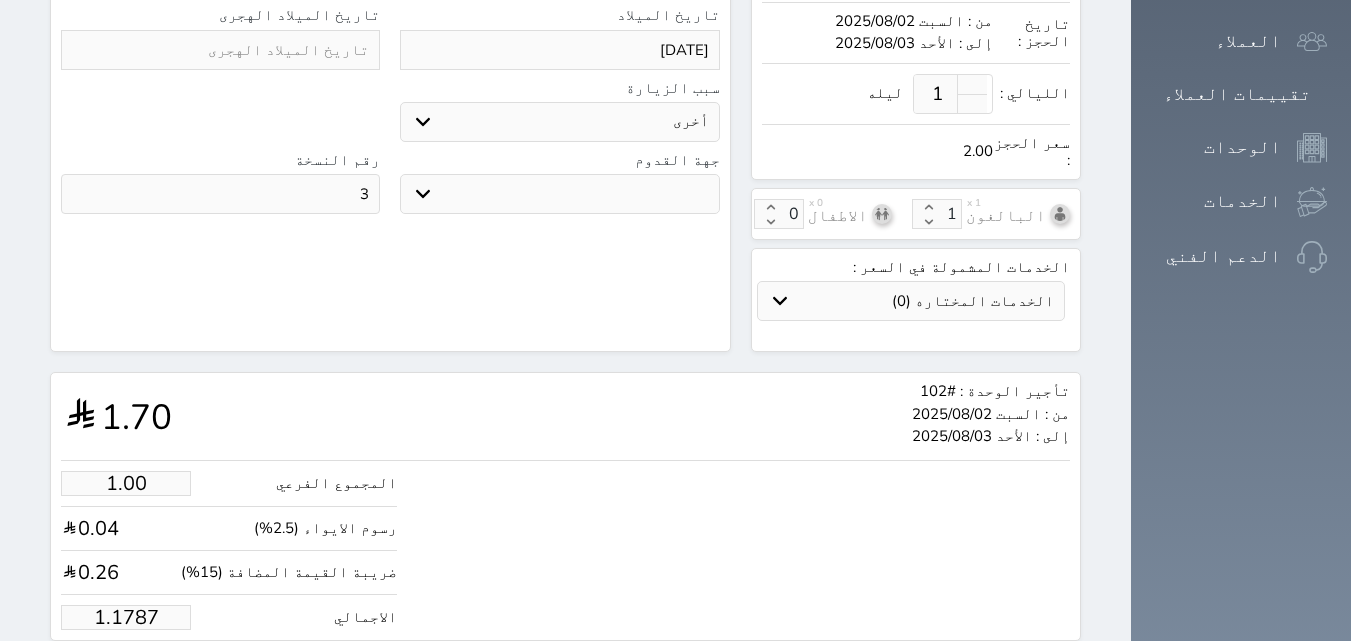 type on "1.178" 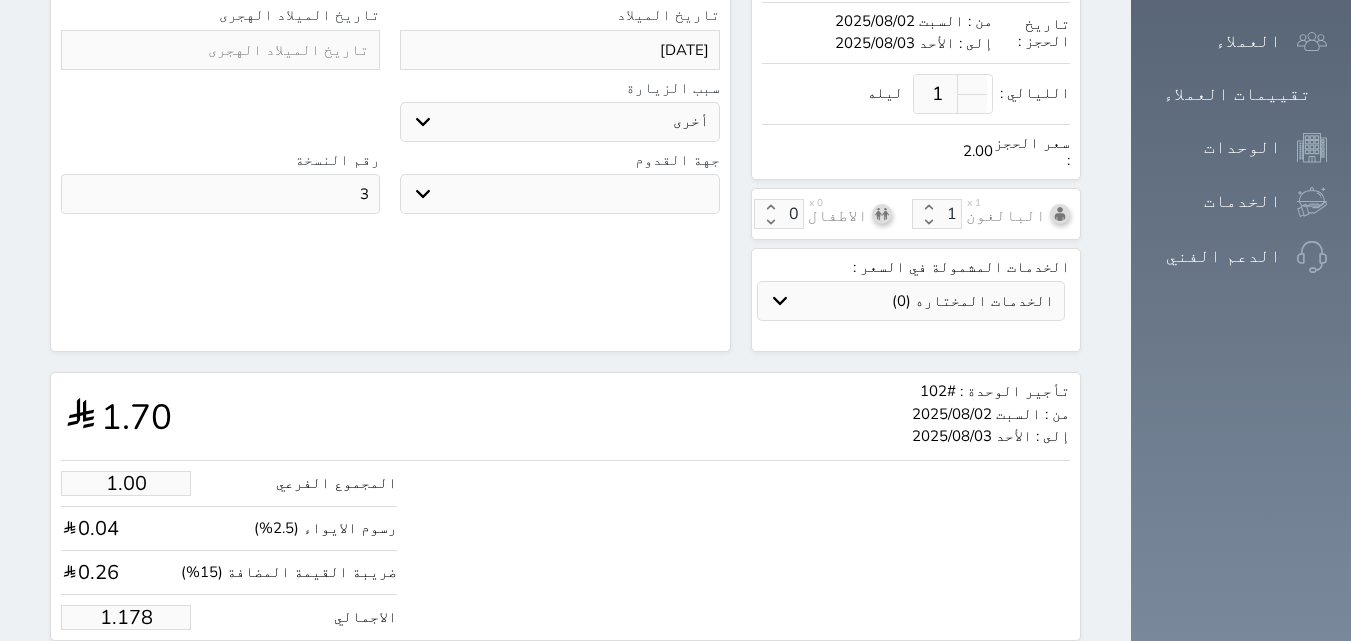 select 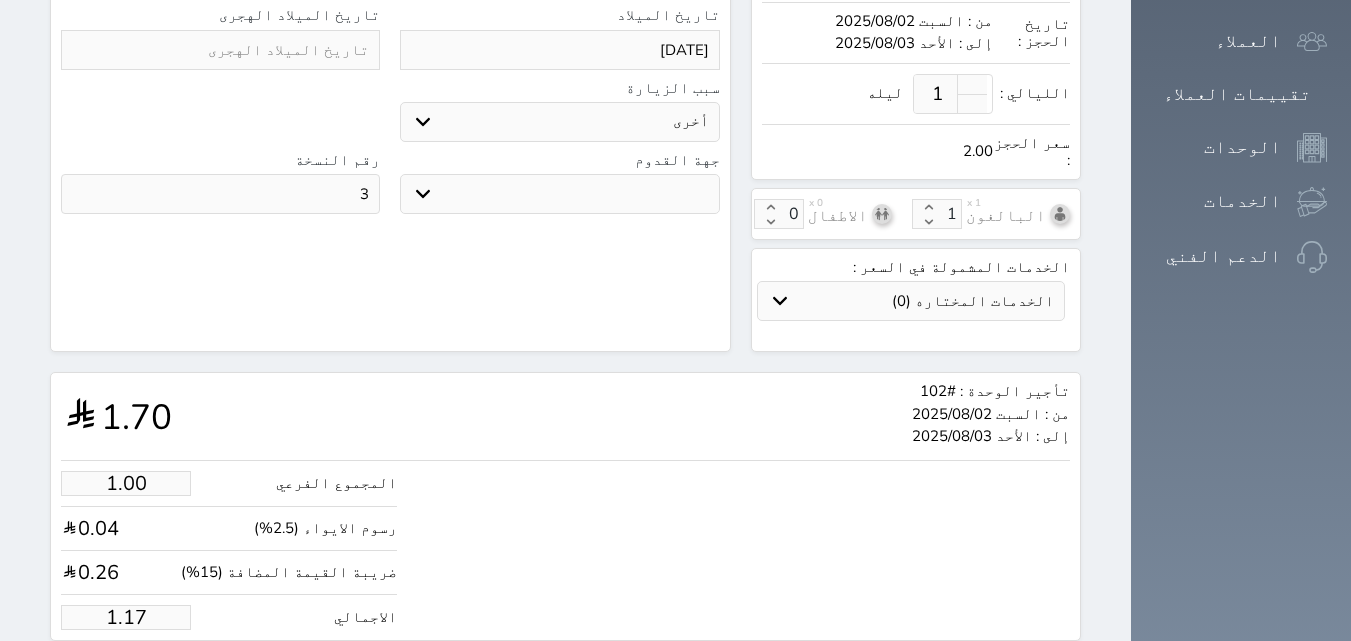 type on "1.1" 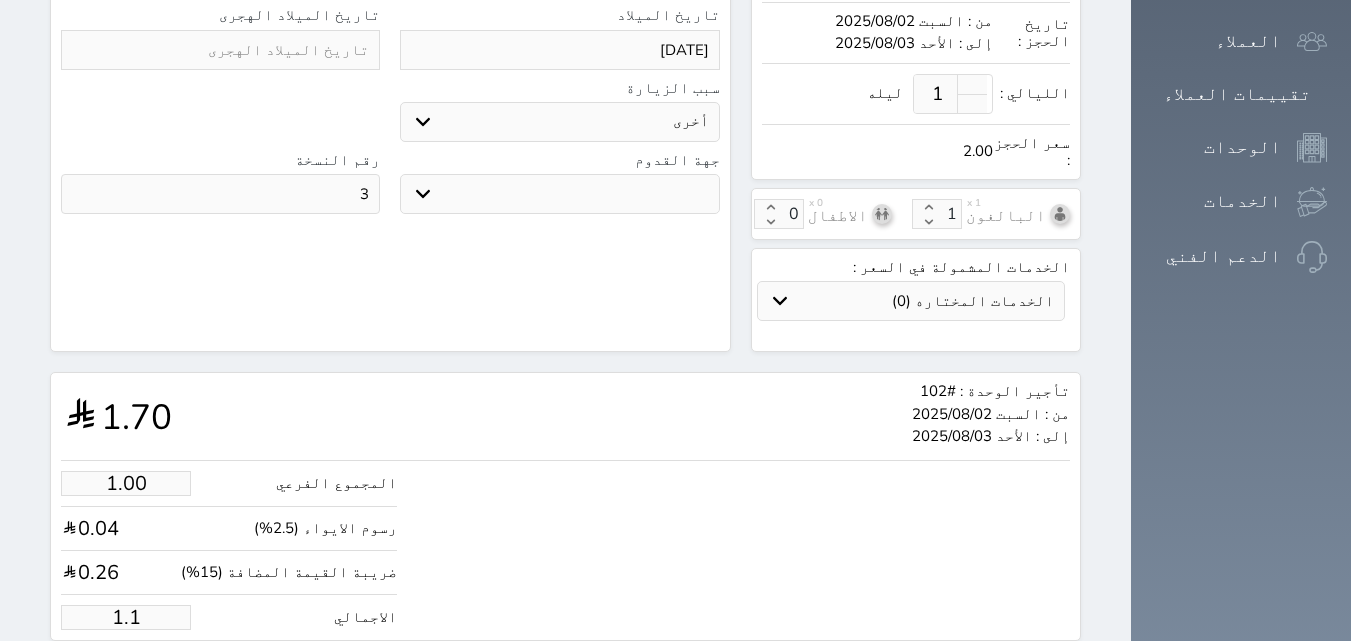 type on "1." 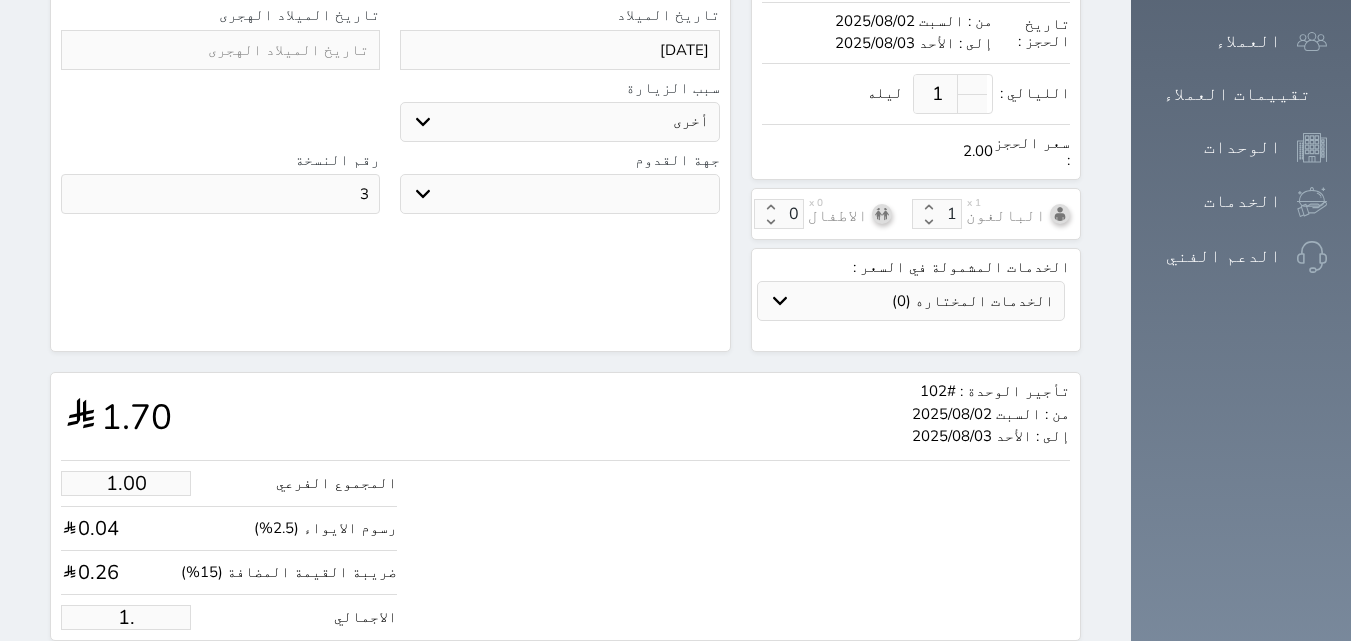 type on "1" 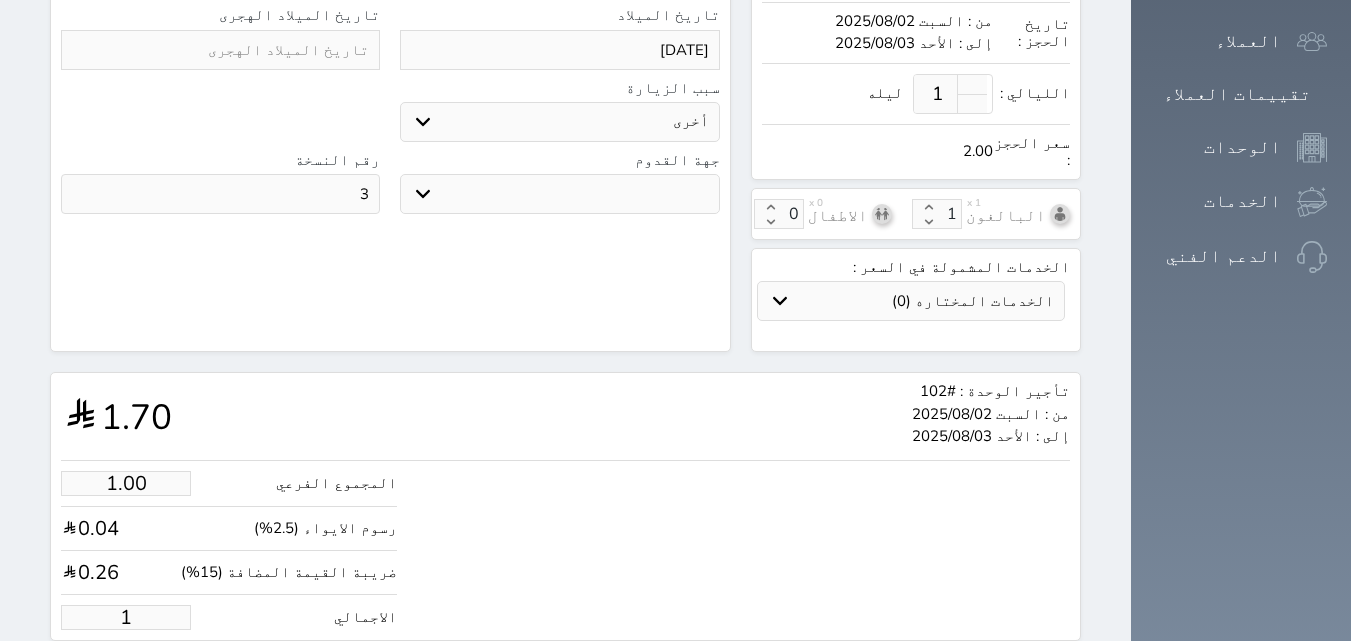 select 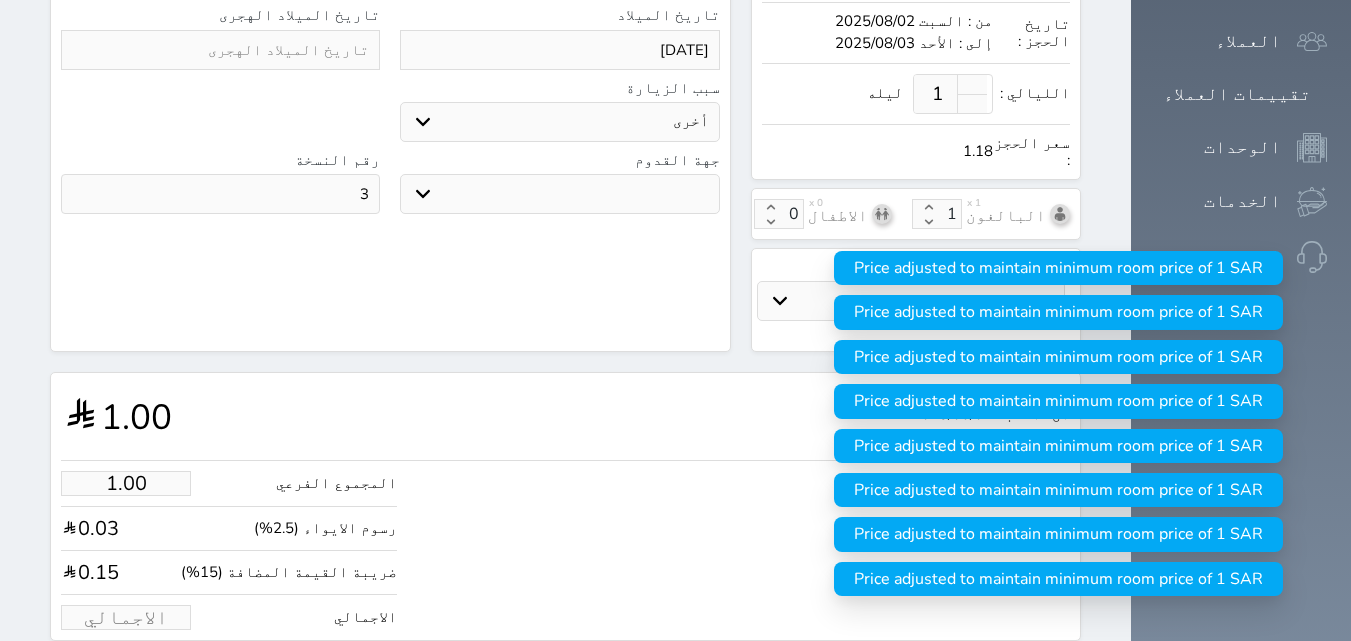 type on "1" 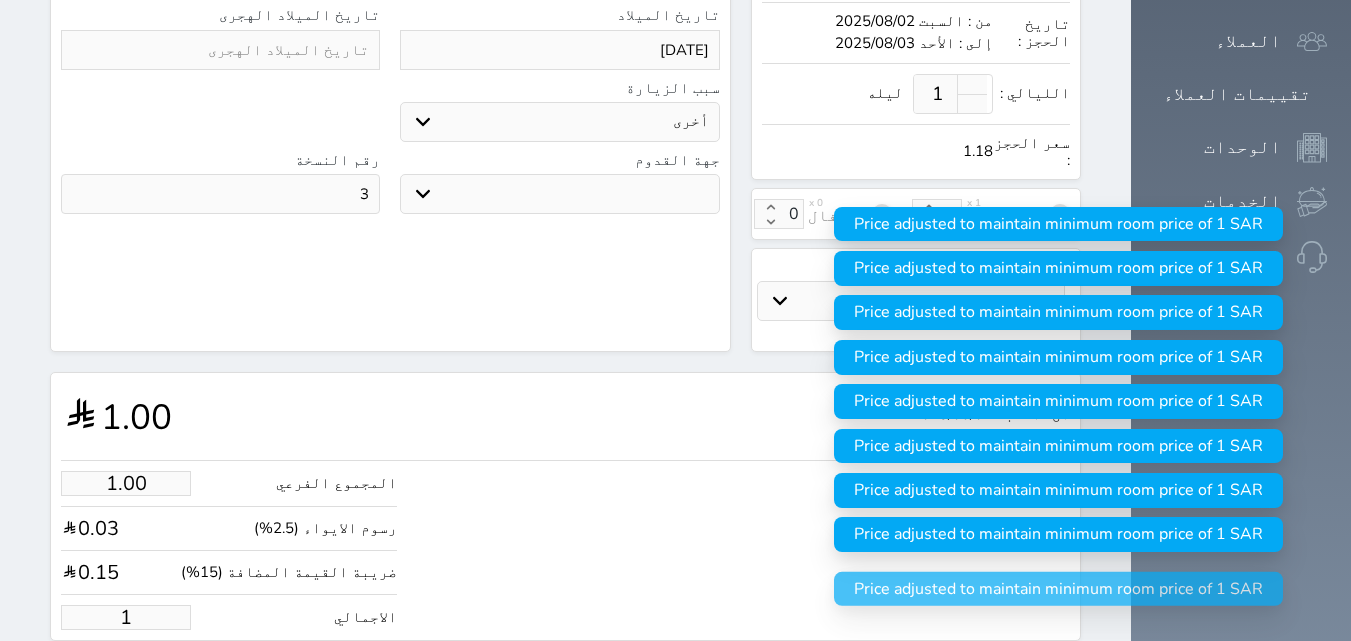 type on "12.73" 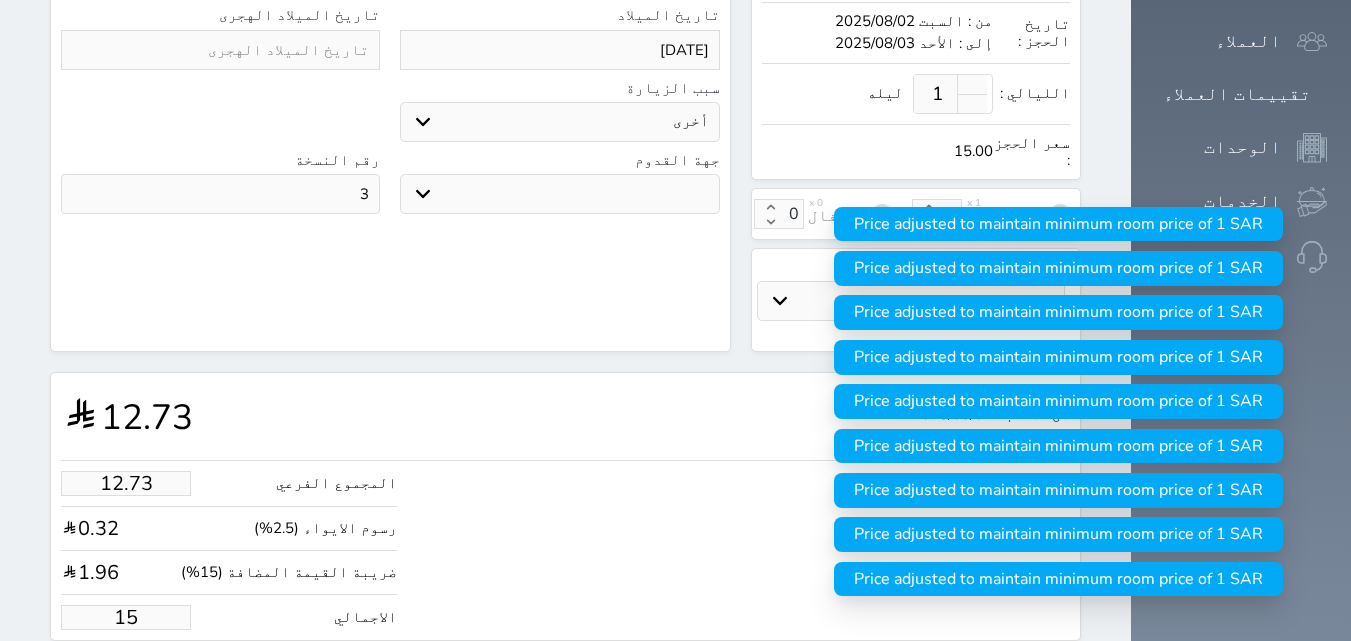 type on "150" 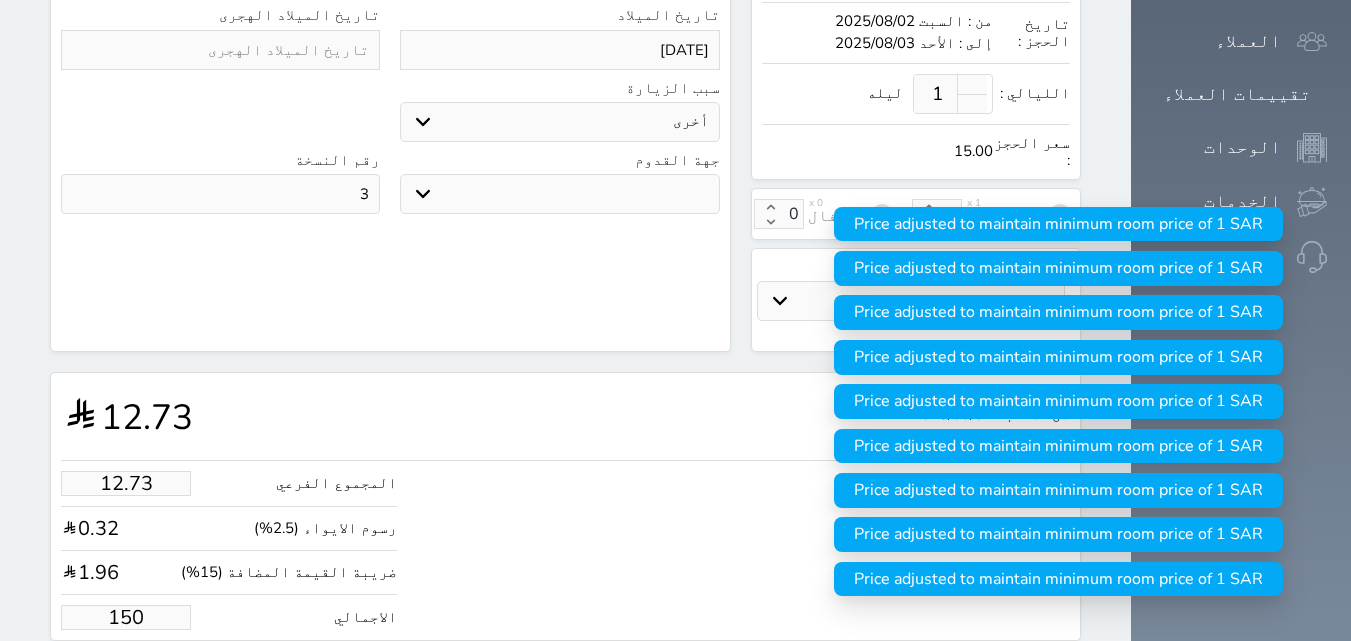 type on "127.25" 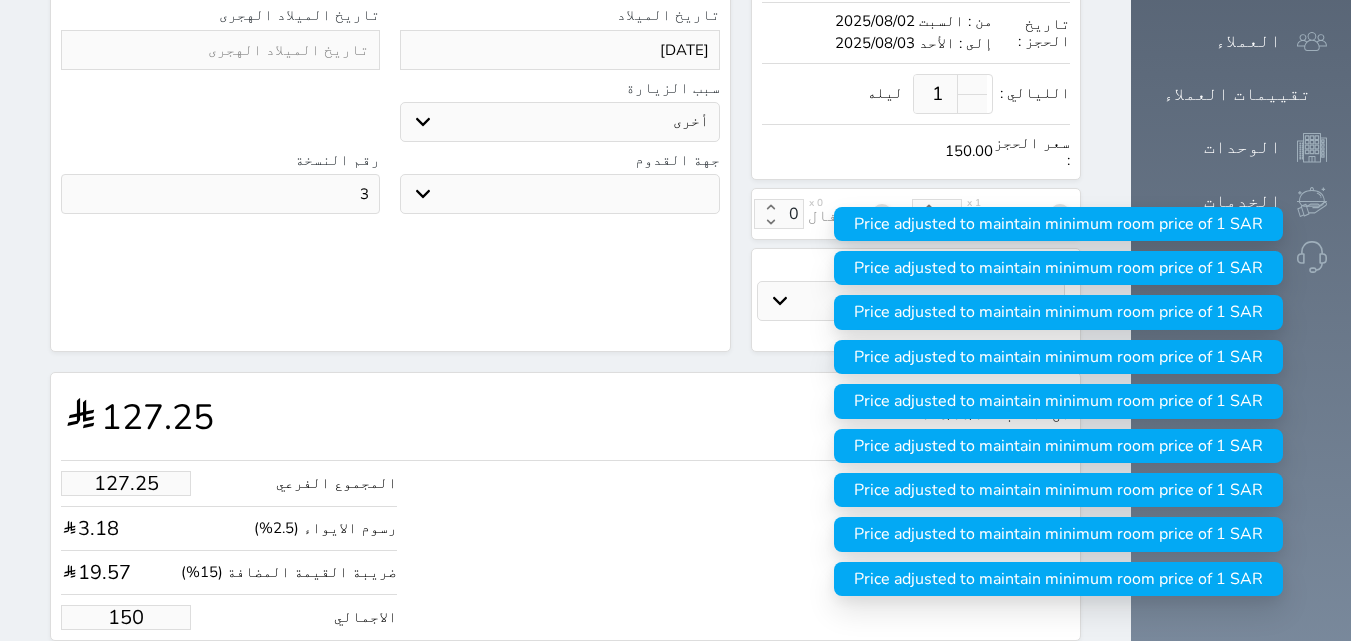 type on "150.00" 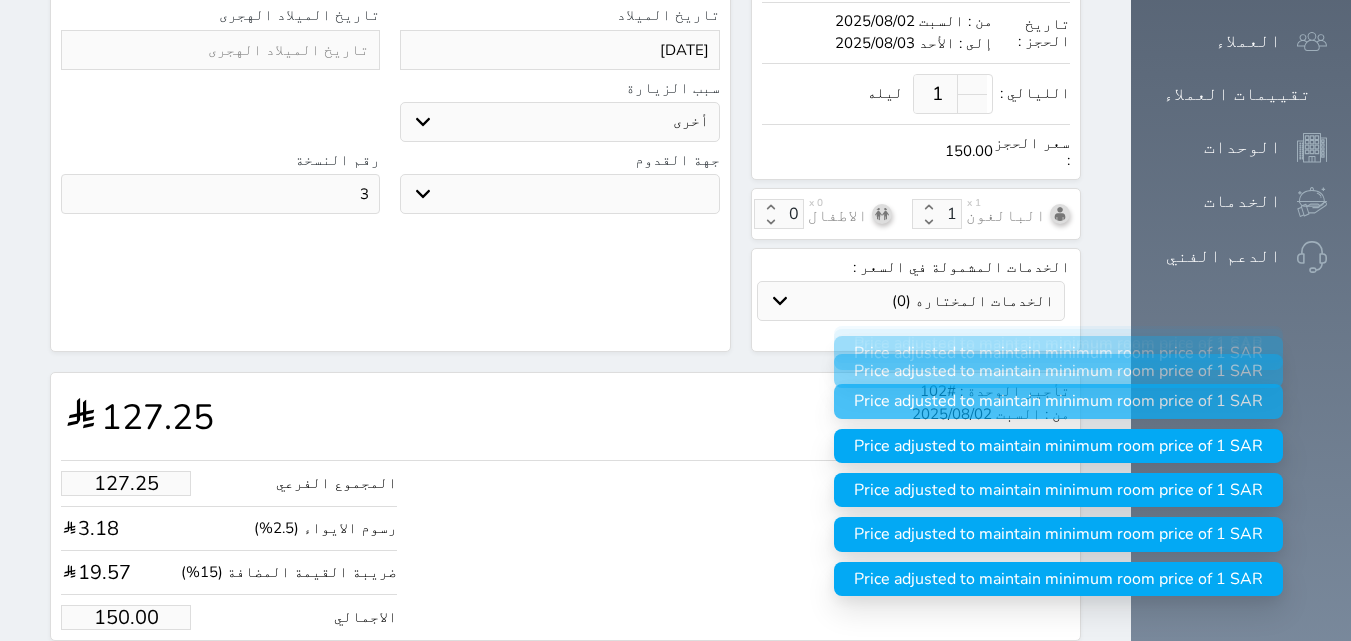 click on "حجز" at bounding box center (149, 678) 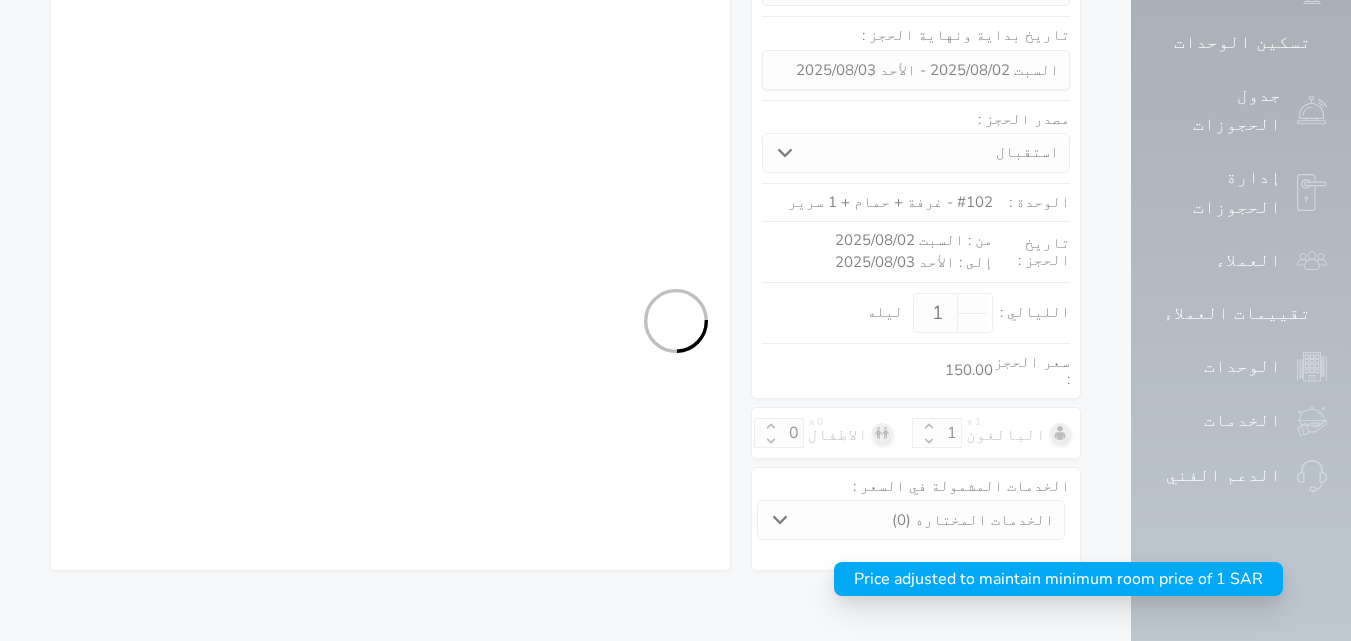 select on "1" 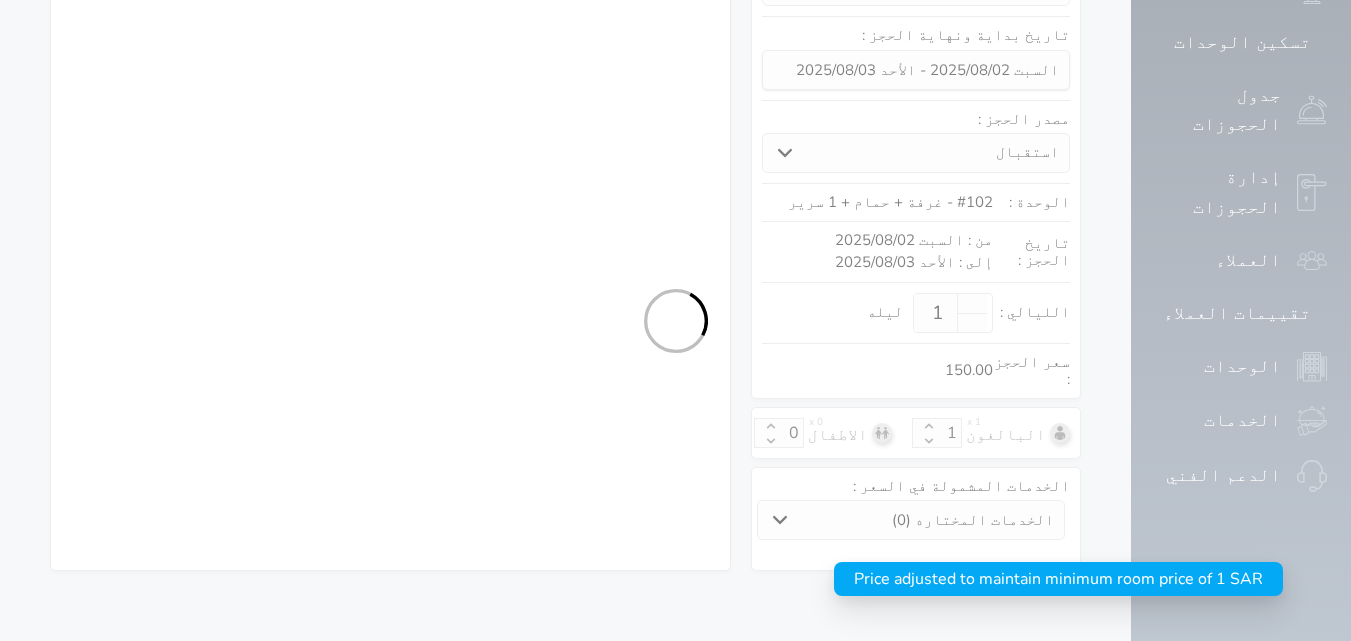 select on "113" 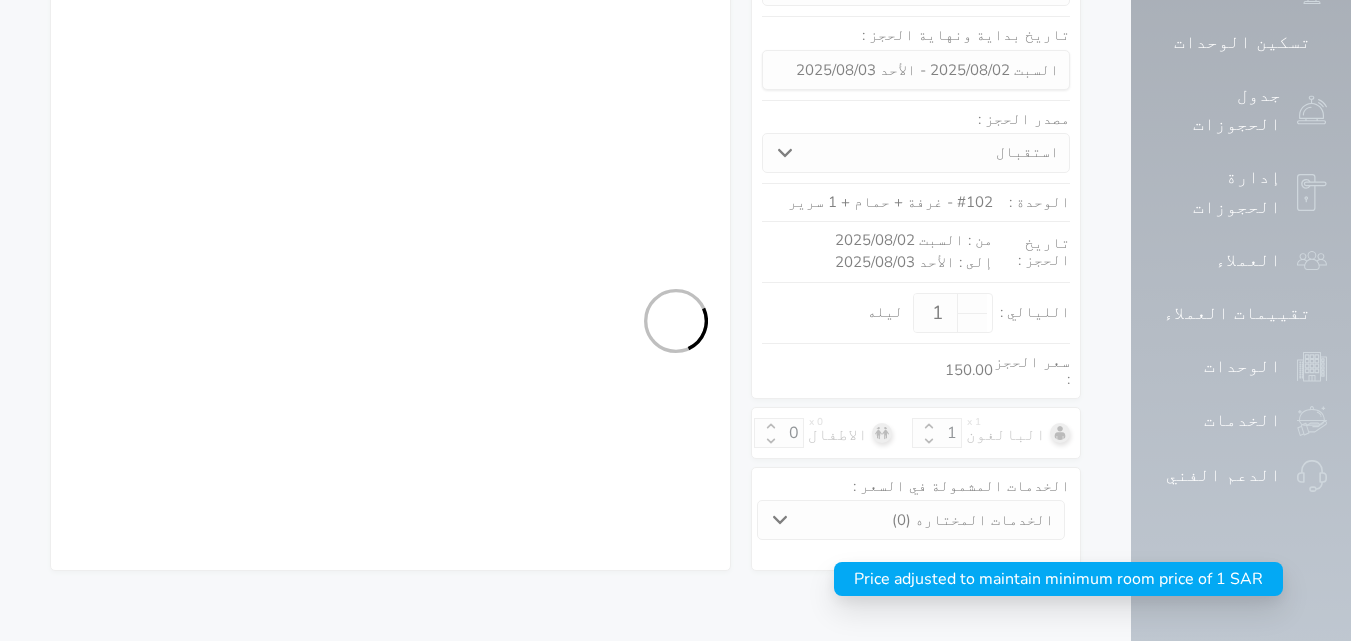 select on "1" 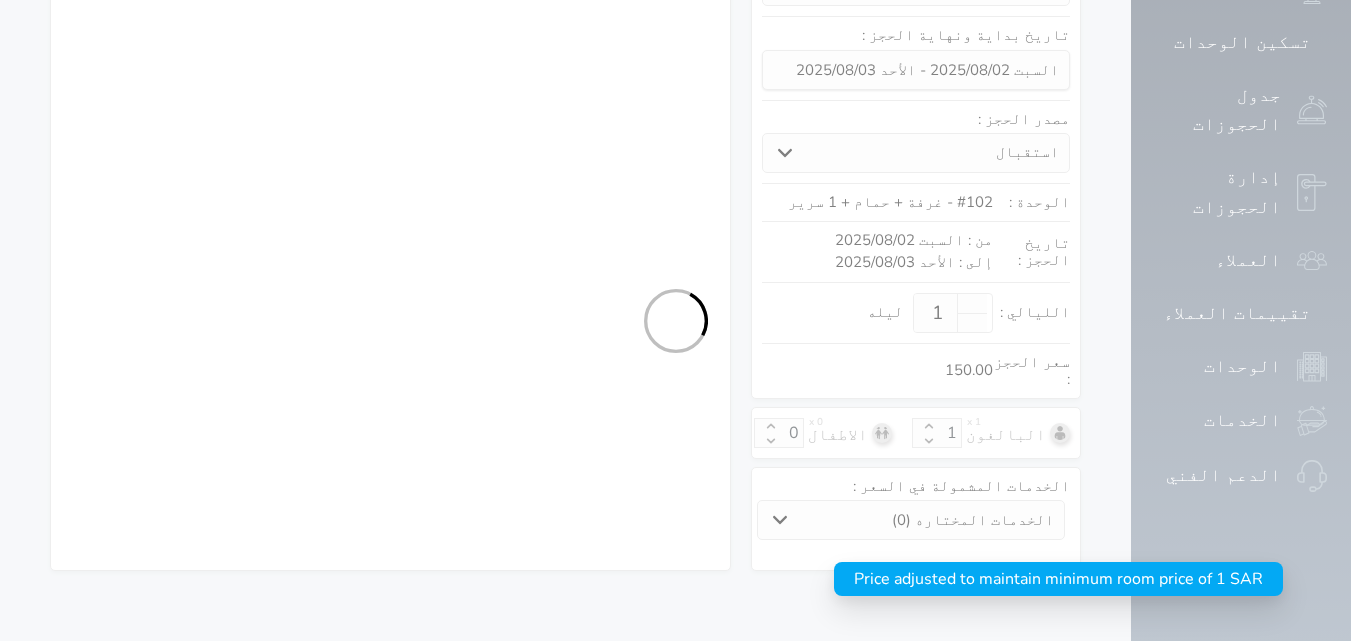 select on "7" 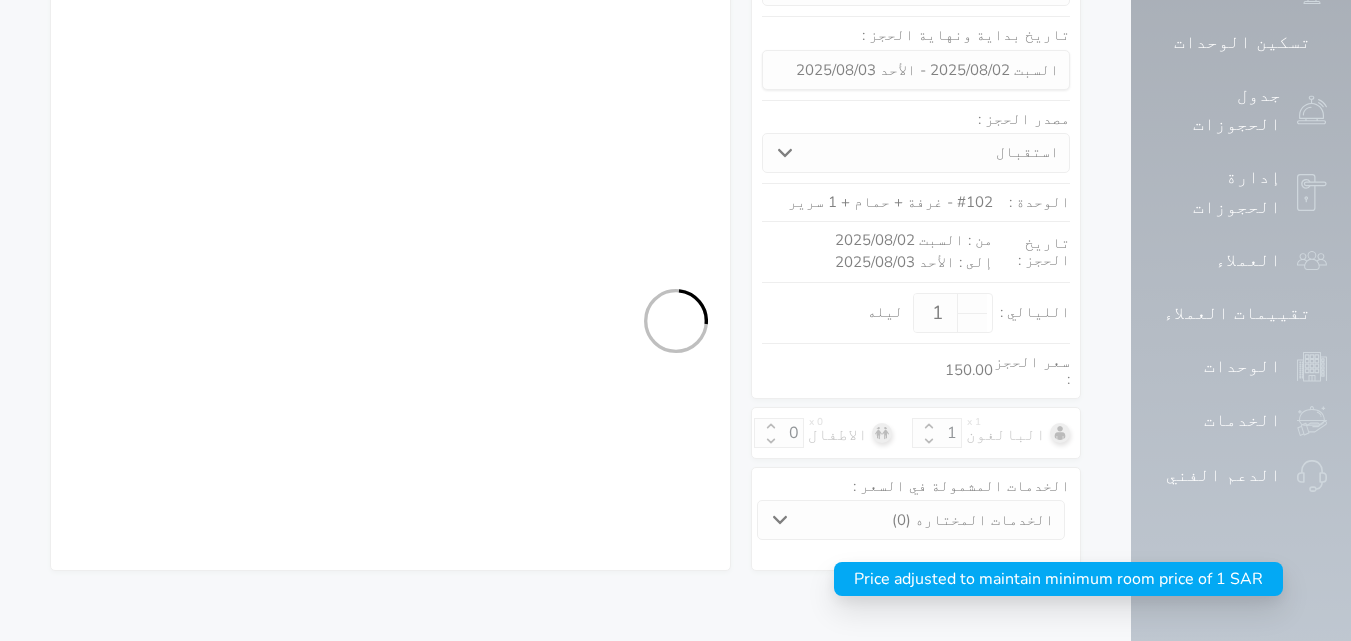 select 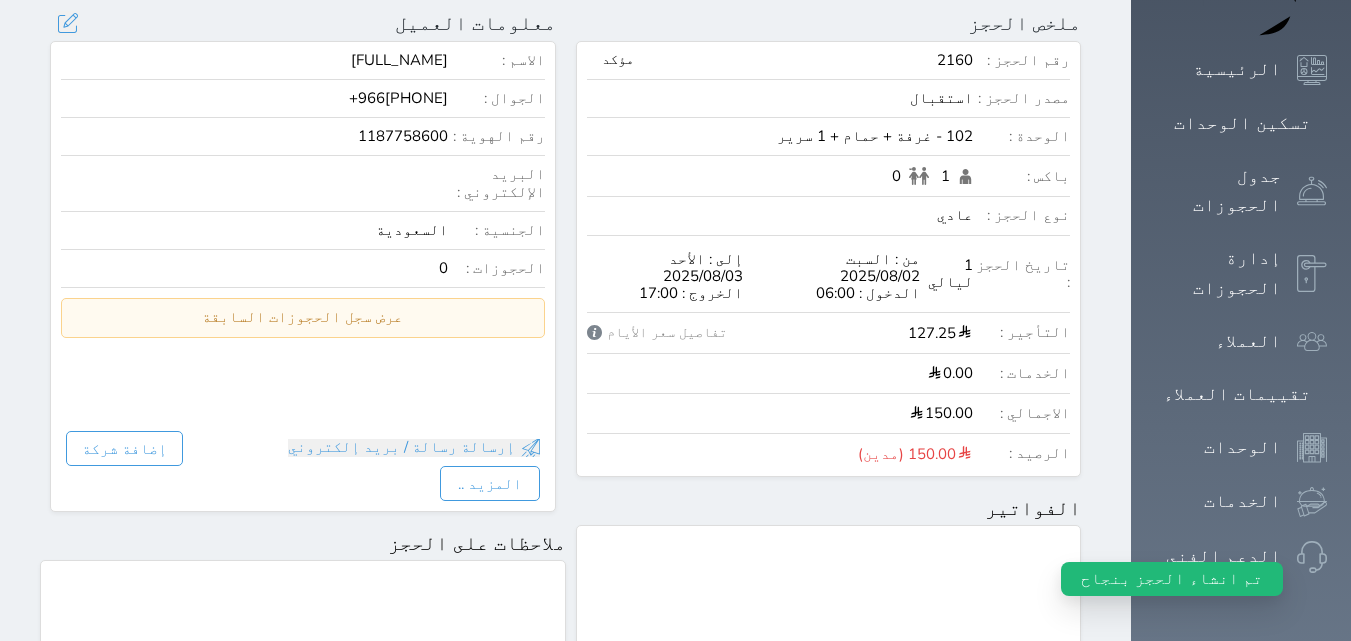 scroll, scrollTop: 0, scrollLeft: 0, axis: both 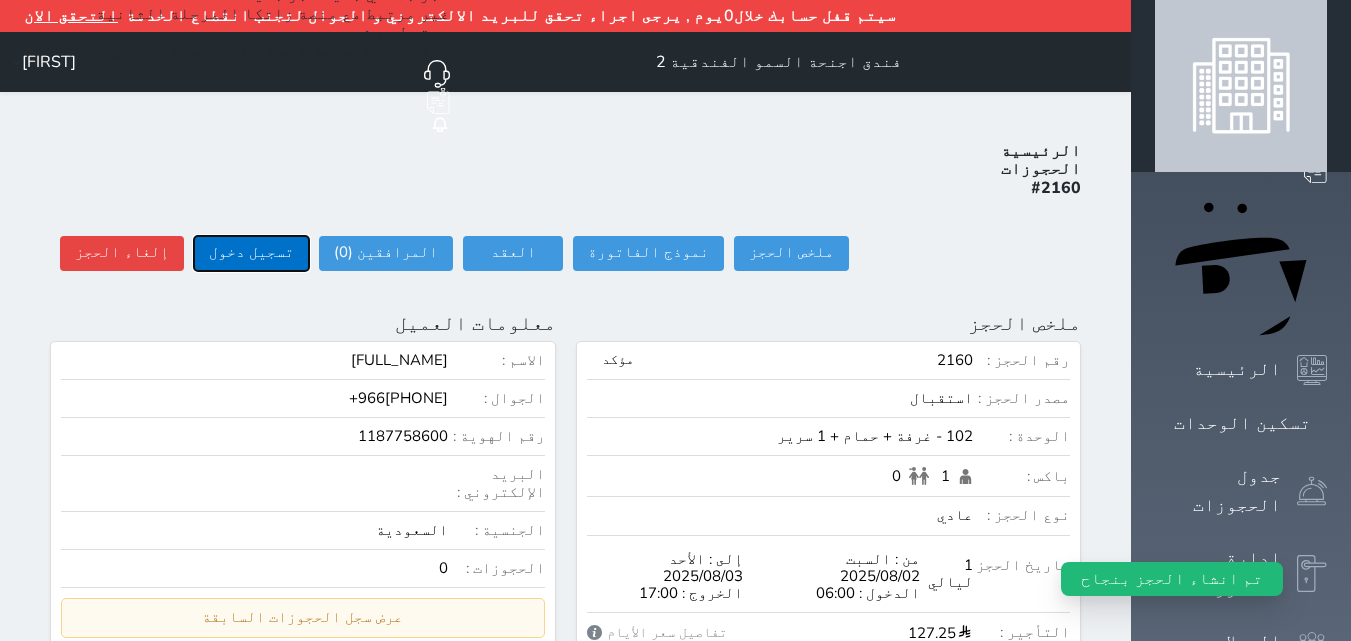 click on "تسجيل دخول" at bounding box center (251, 253) 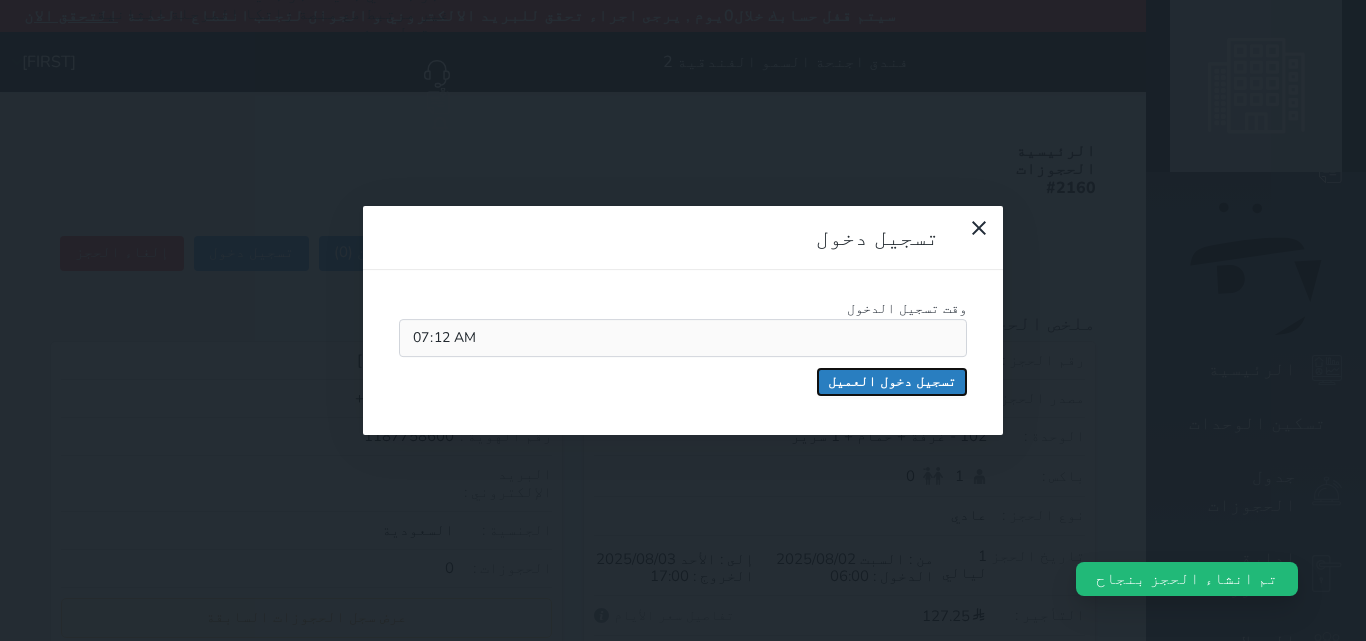 click on "تسجيل دخول العميل" at bounding box center (892, 382) 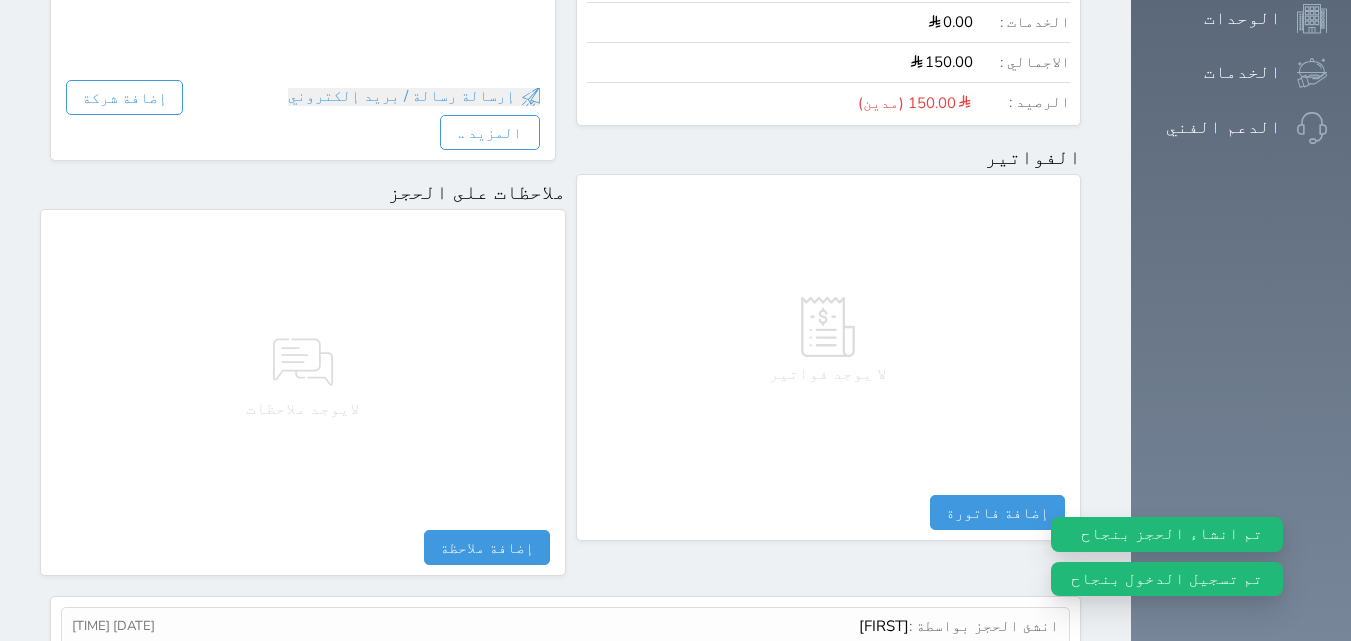 scroll, scrollTop: 756, scrollLeft: 0, axis: vertical 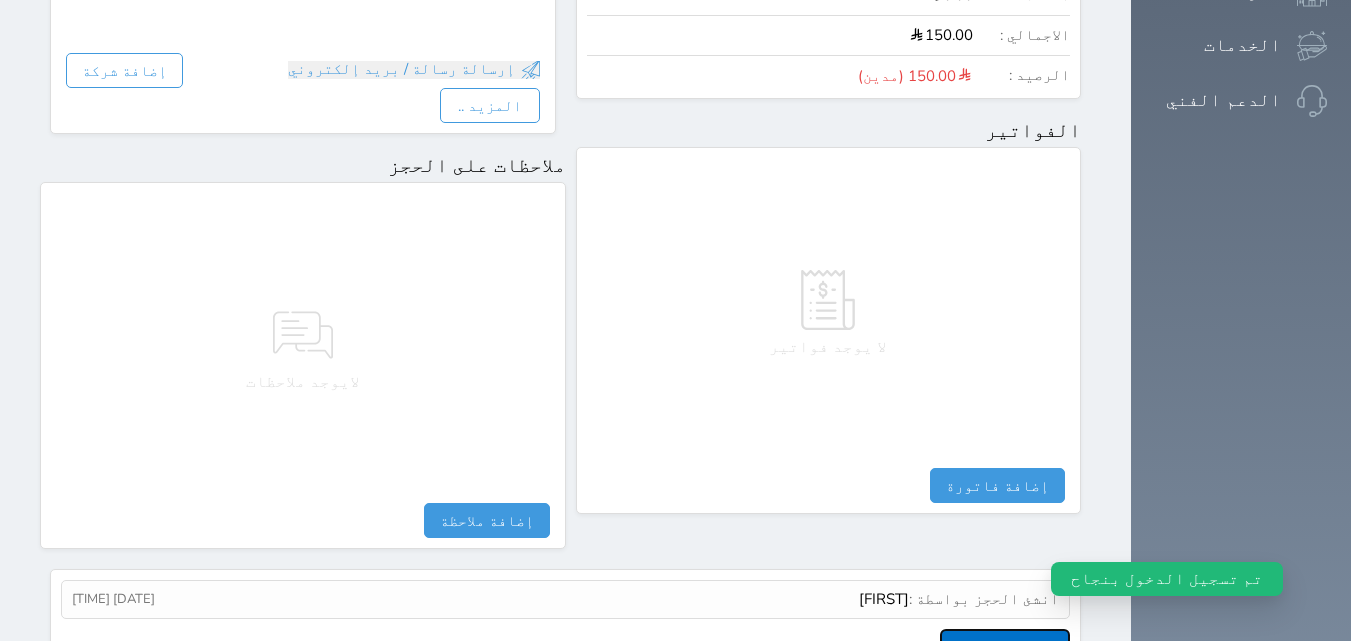 click on "عرض سجل شموس" at bounding box center (1005, 646) 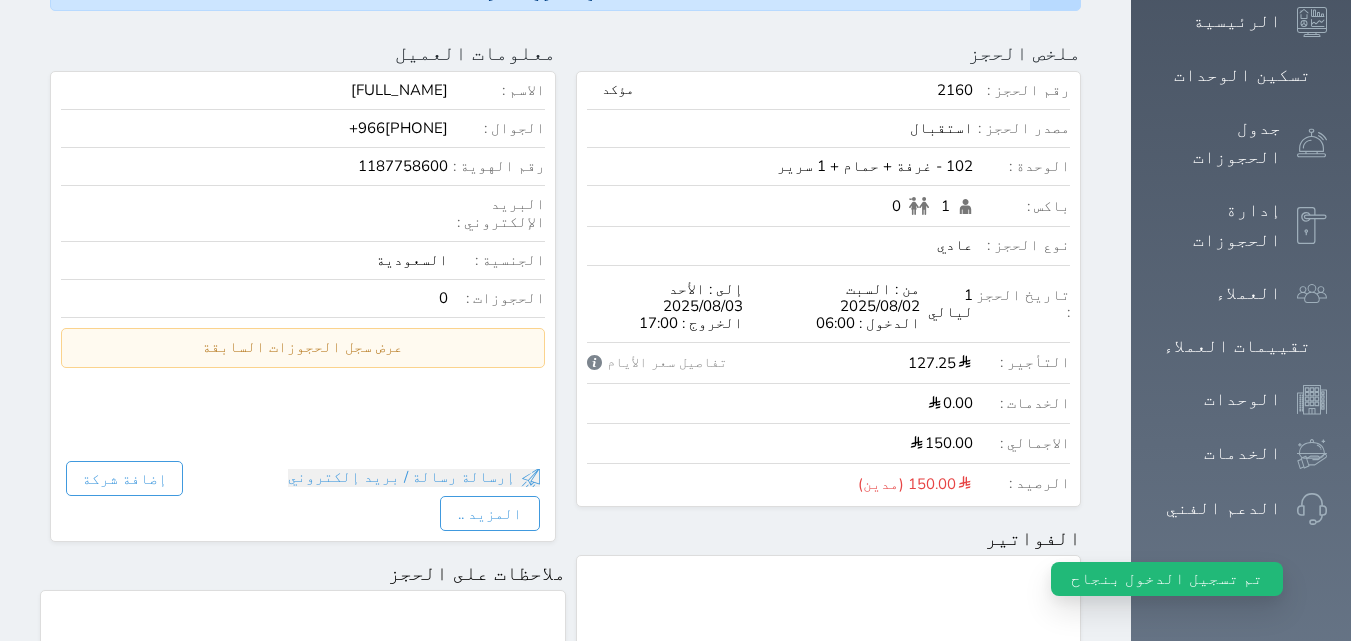 scroll, scrollTop: 256, scrollLeft: 0, axis: vertical 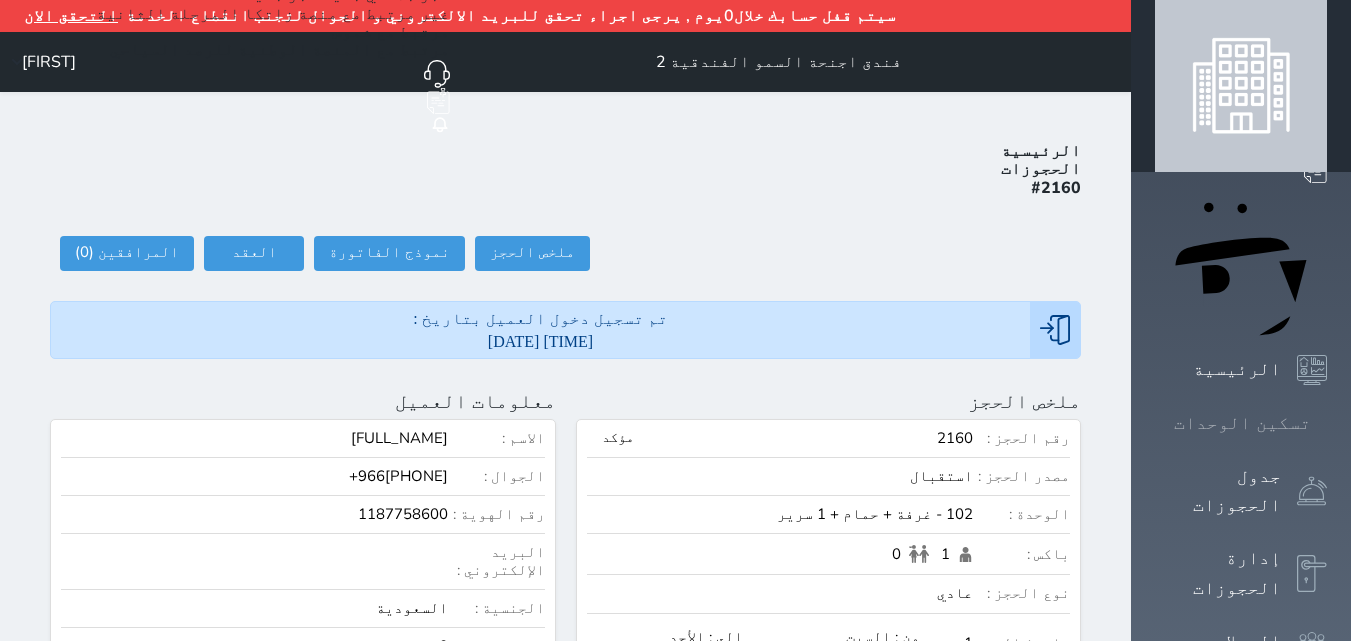 click on "تسكين الوحدات" at bounding box center (1242, 423) 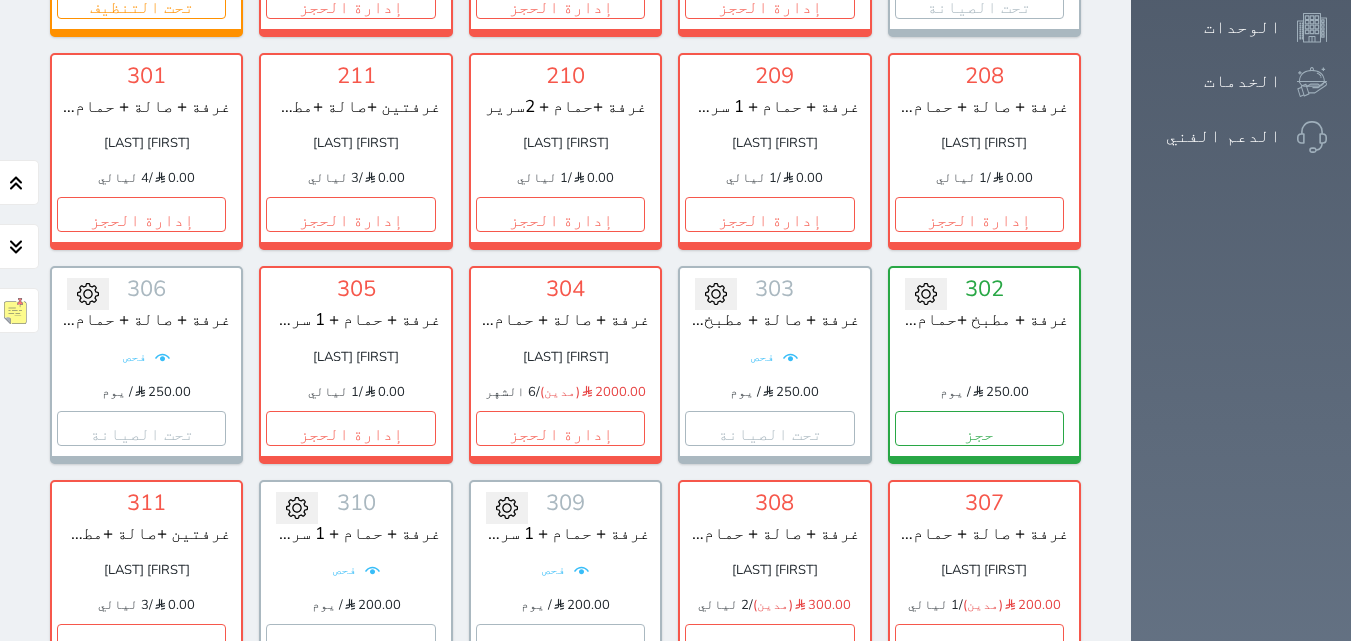 scroll, scrollTop: 610, scrollLeft: 0, axis: vertical 